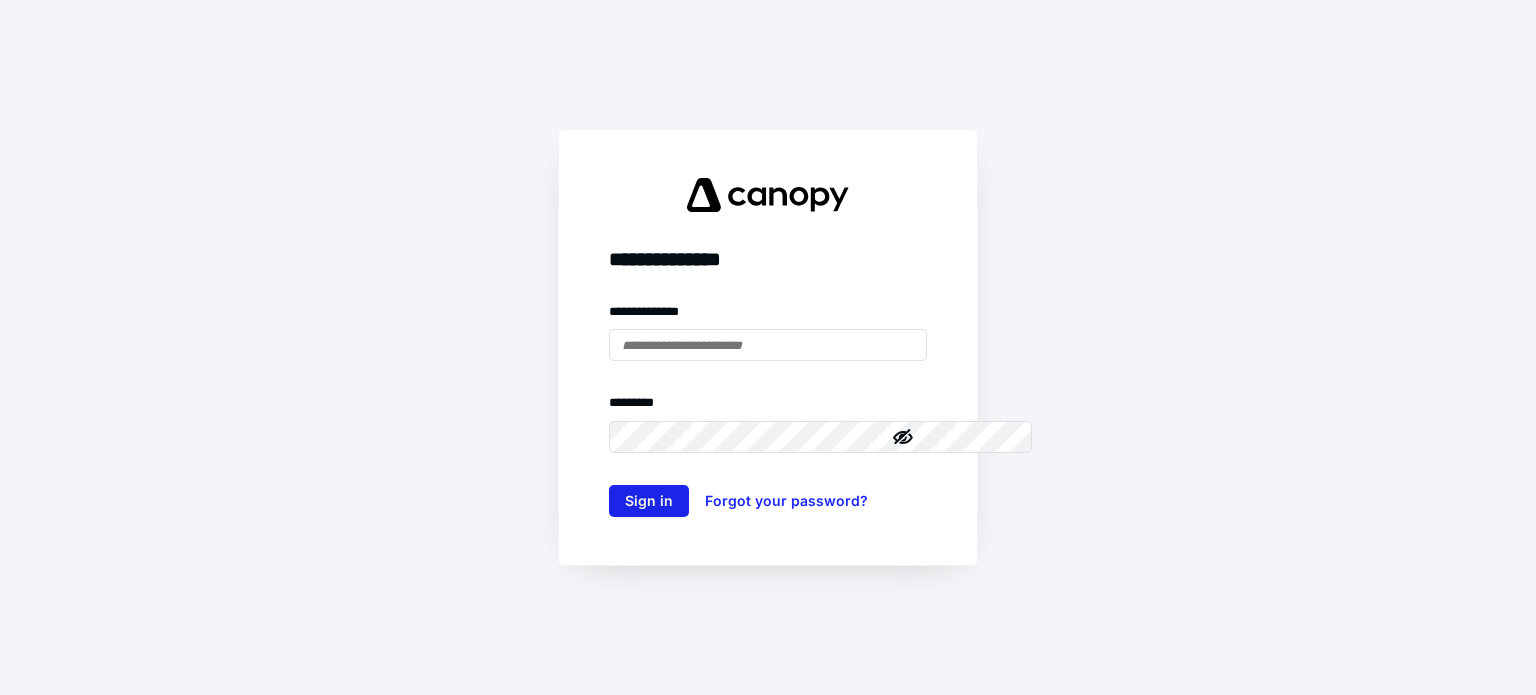 scroll, scrollTop: 0, scrollLeft: 0, axis: both 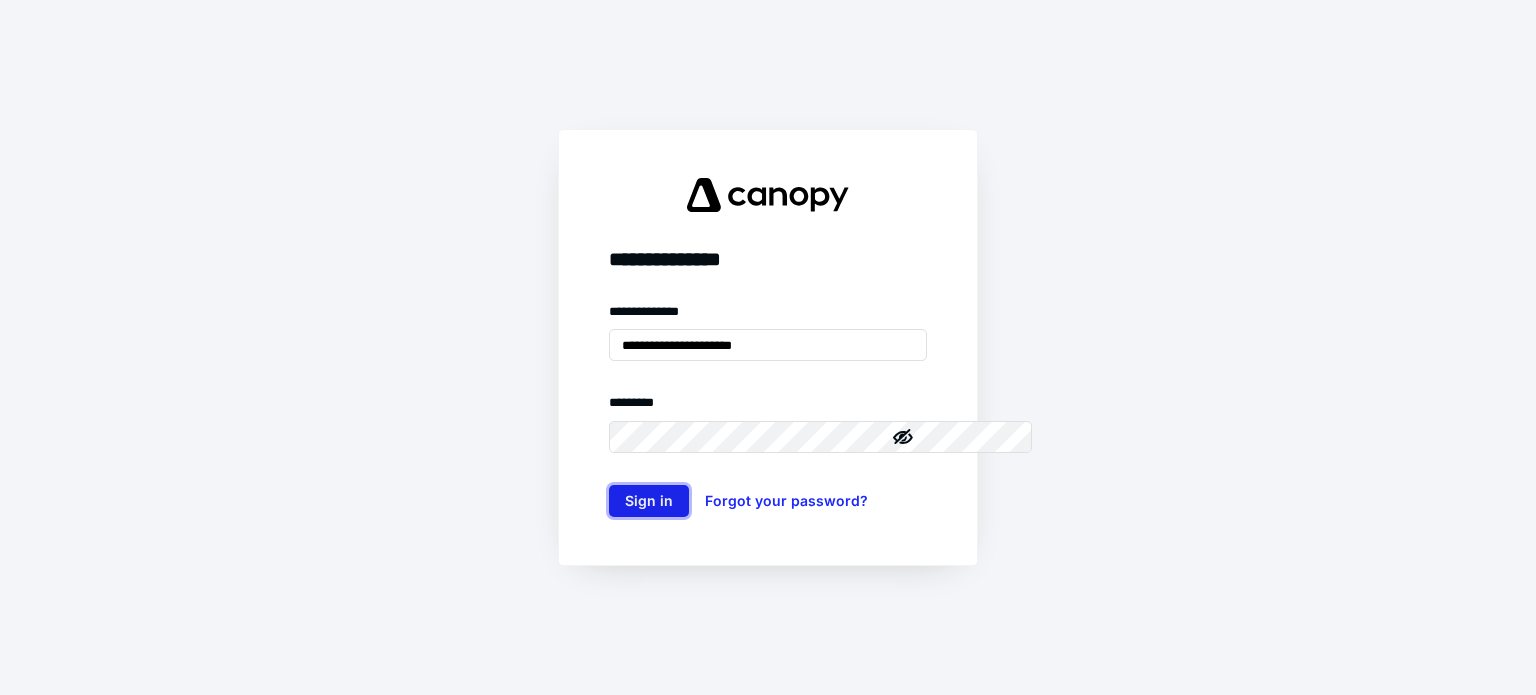 click on "Sign in" at bounding box center [649, 501] 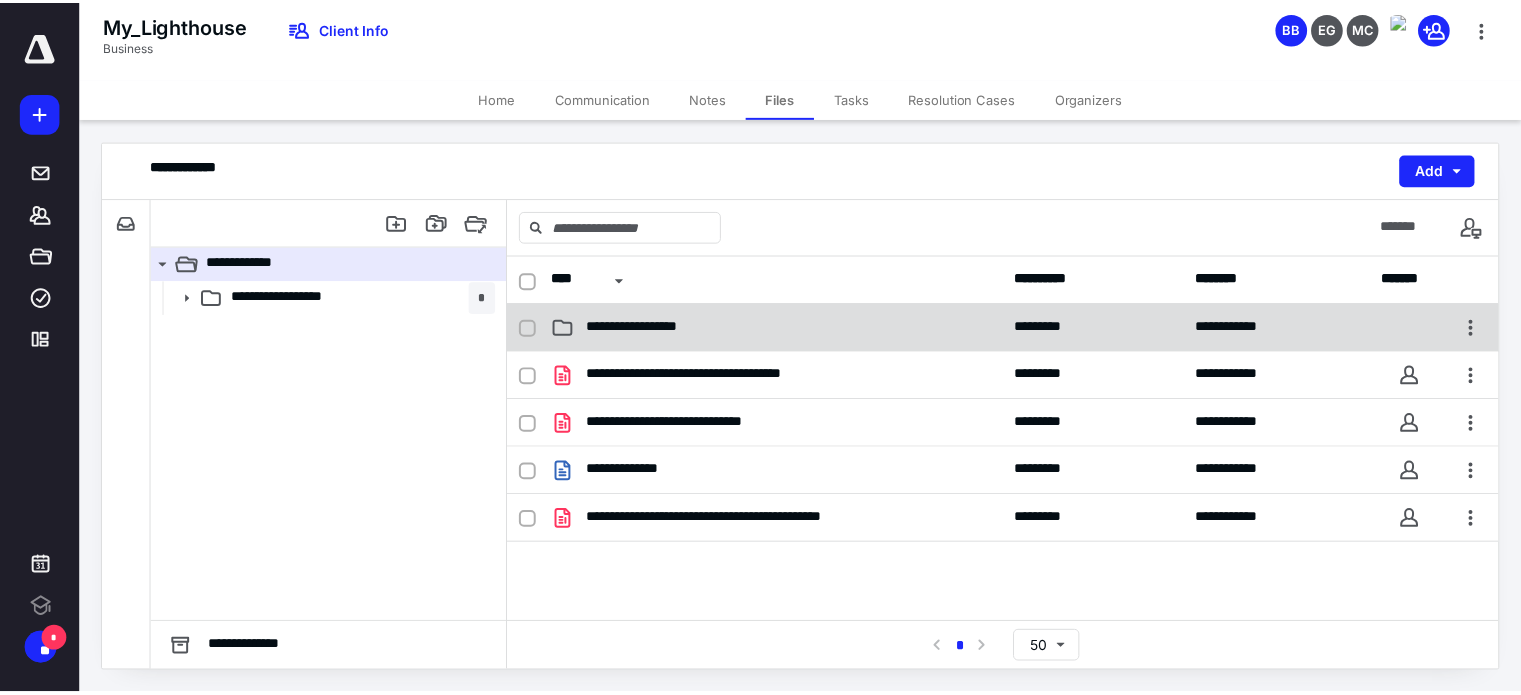 scroll, scrollTop: 0, scrollLeft: 0, axis: both 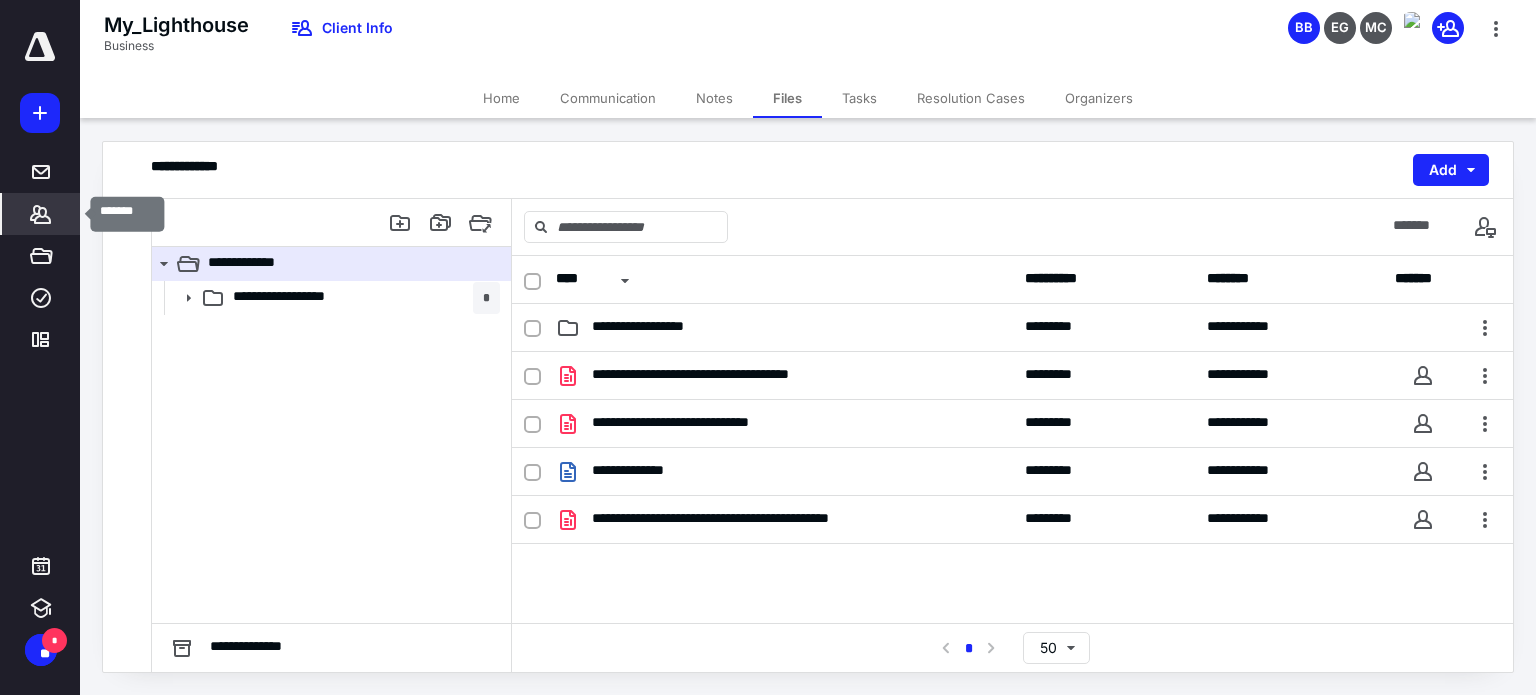 click 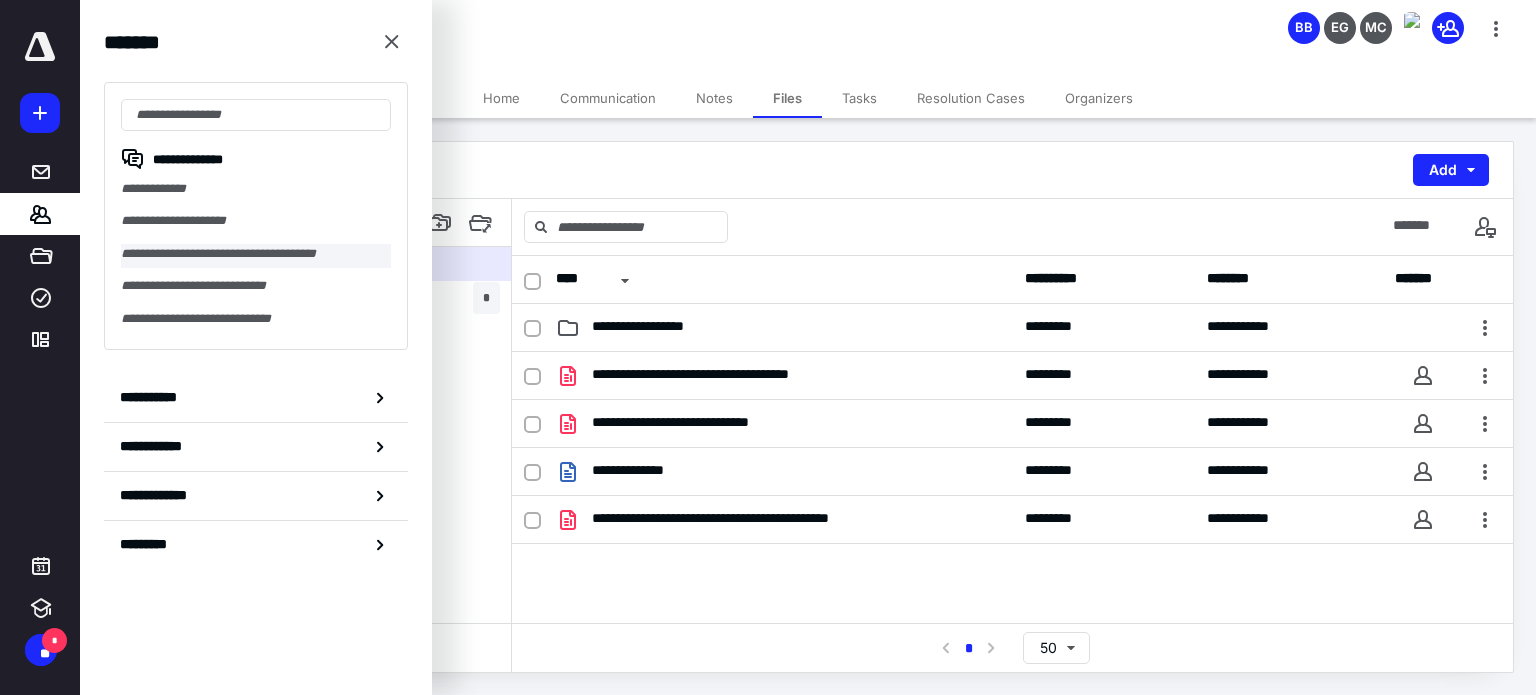 click on "**********" at bounding box center [256, 256] 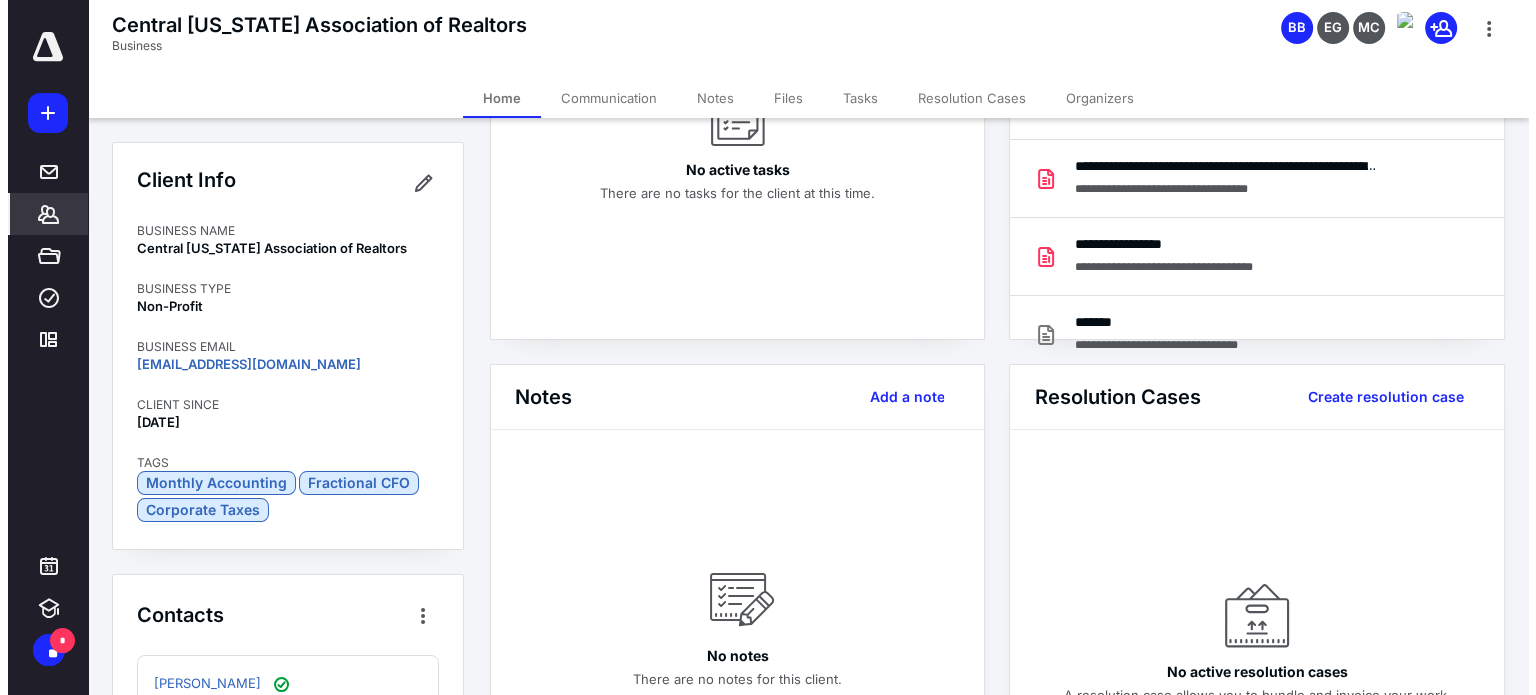 scroll, scrollTop: 0, scrollLeft: 0, axis: both 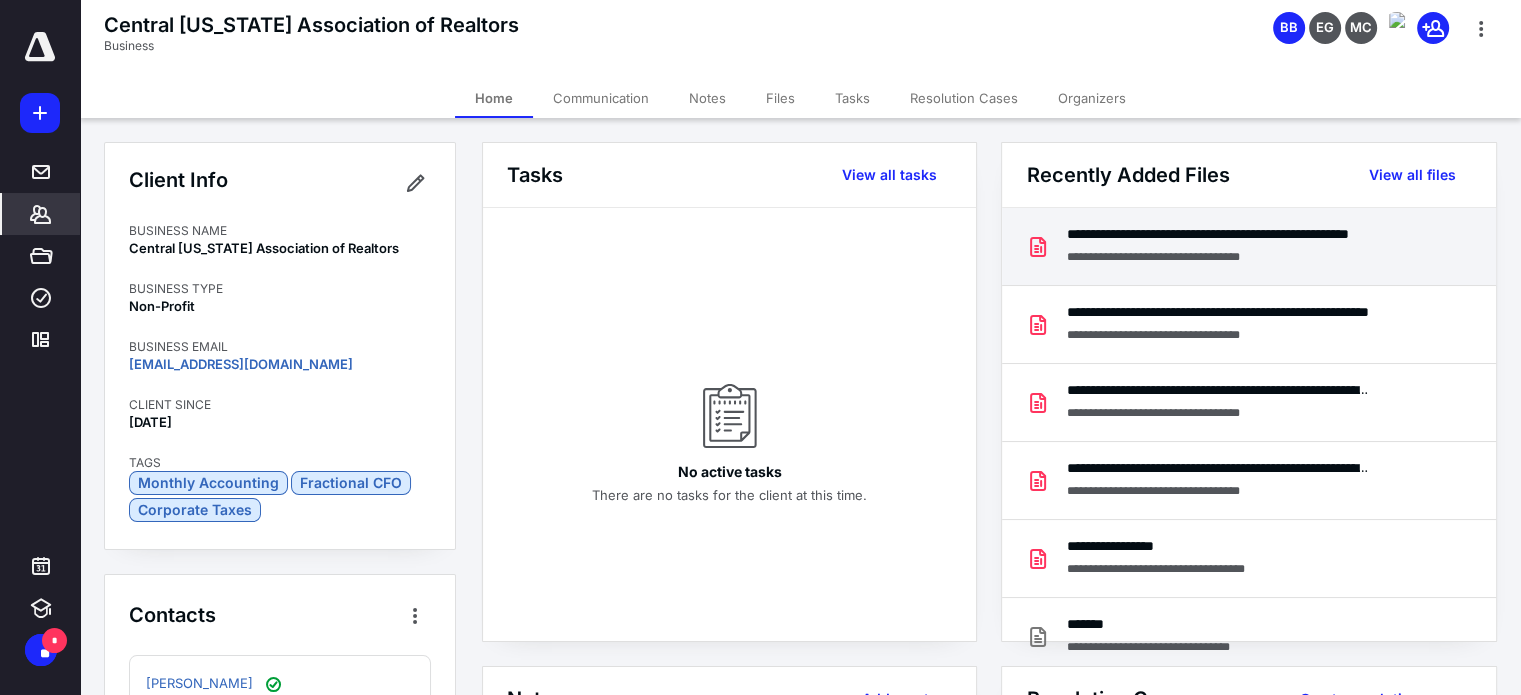 click on "**********" at bounding box center (1218, 259) 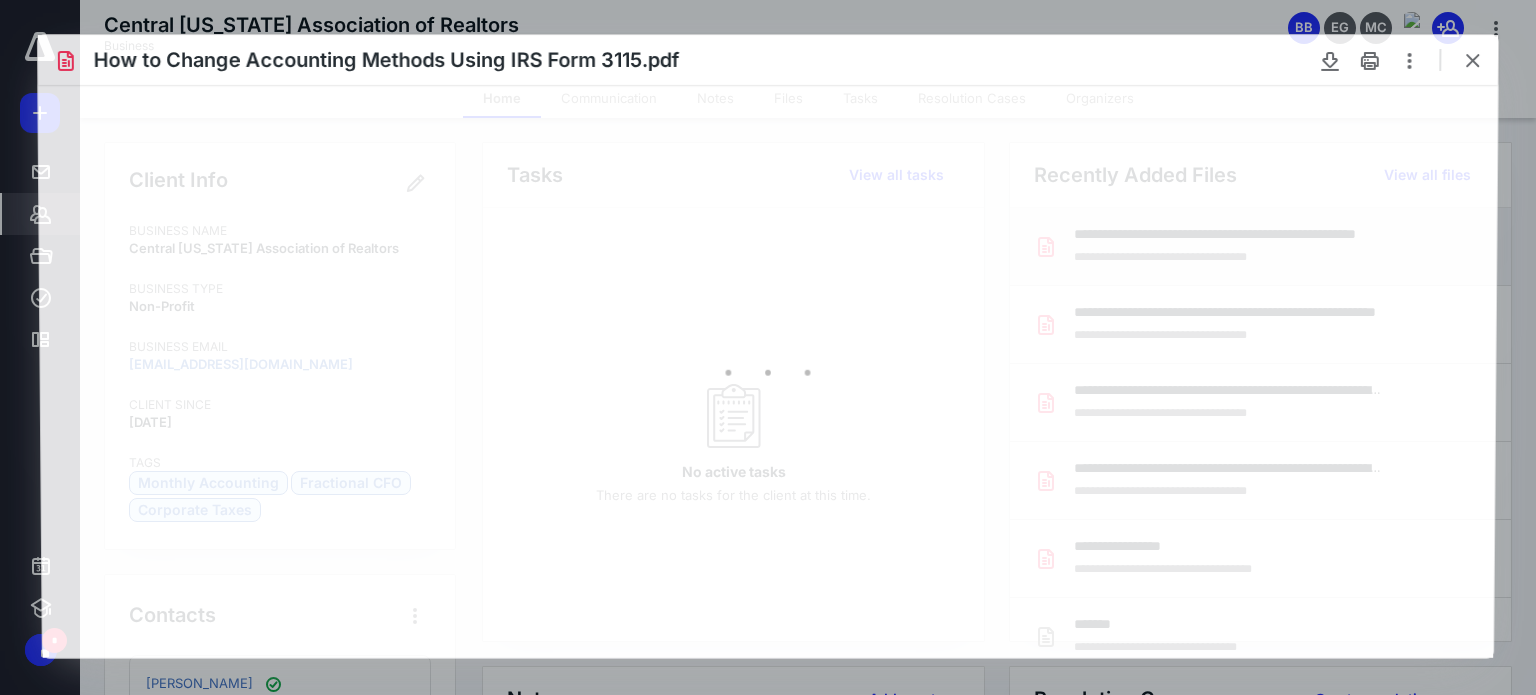 scroll, scrollTop: 0, scrollLeft: 0, axis: both 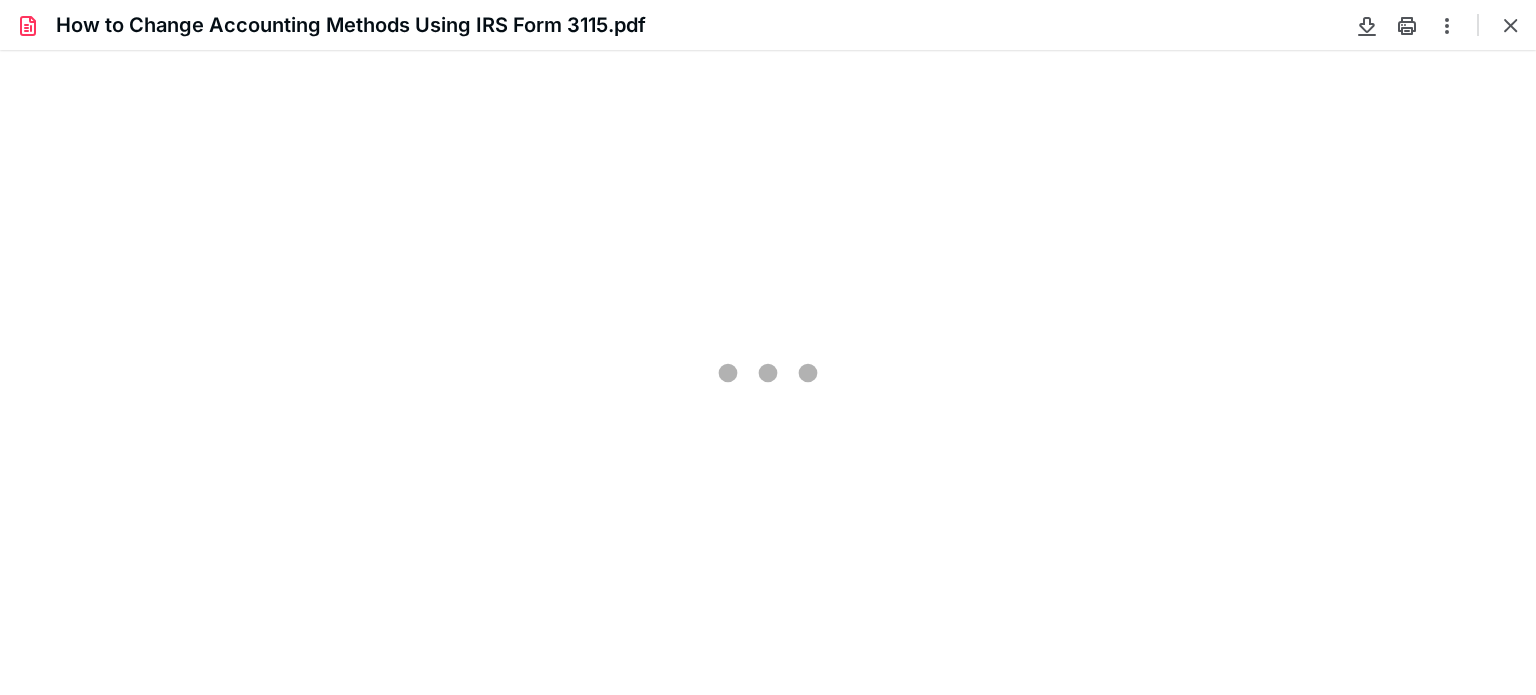 type on "75" 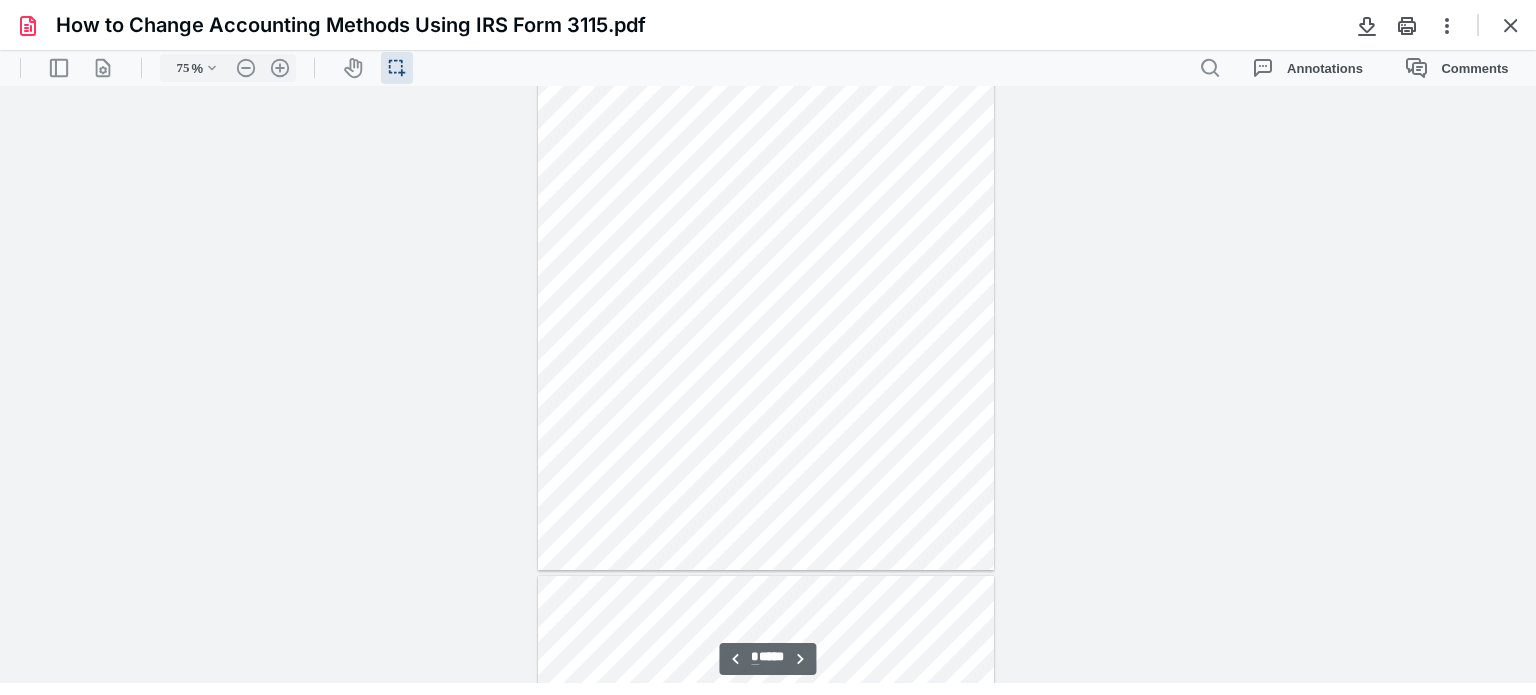 scroll, scrollTop: 739, scrollLeft: 0, axis: vertical 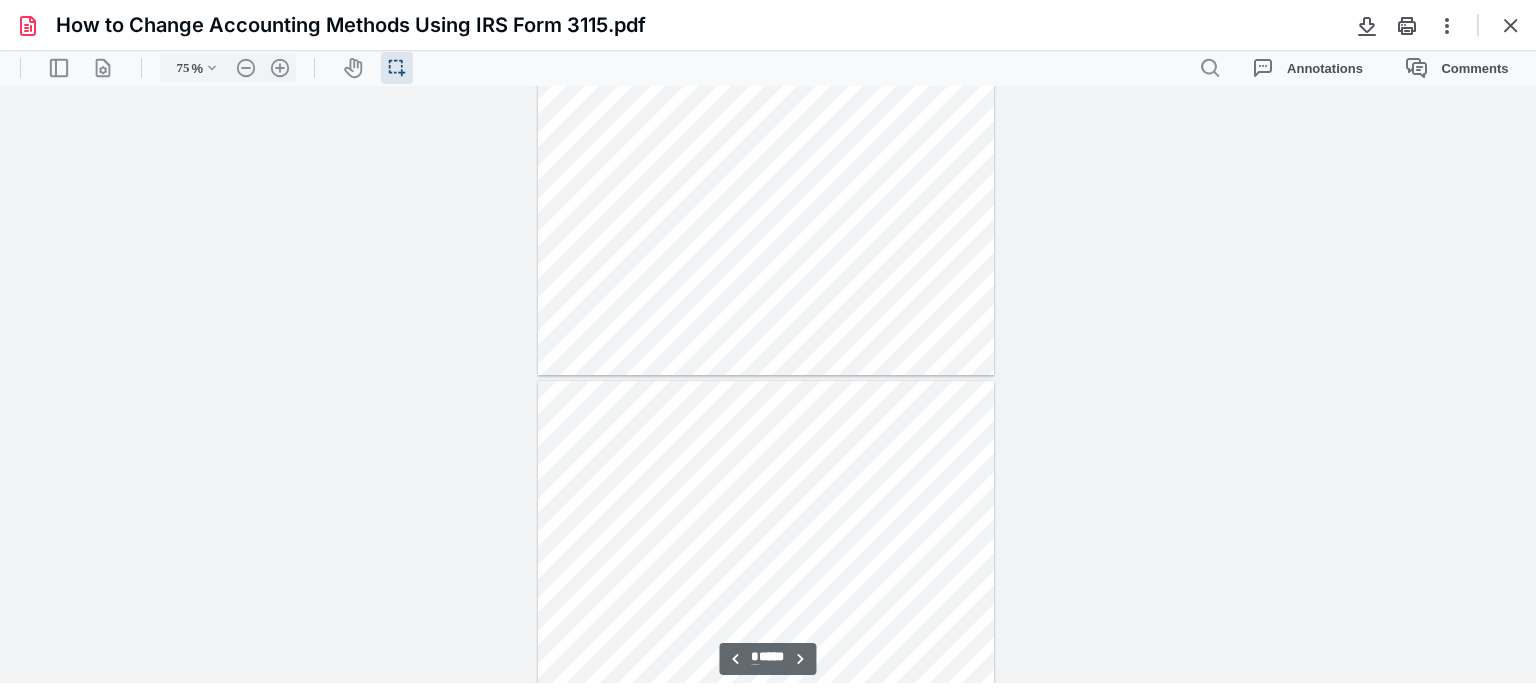 type on "*" 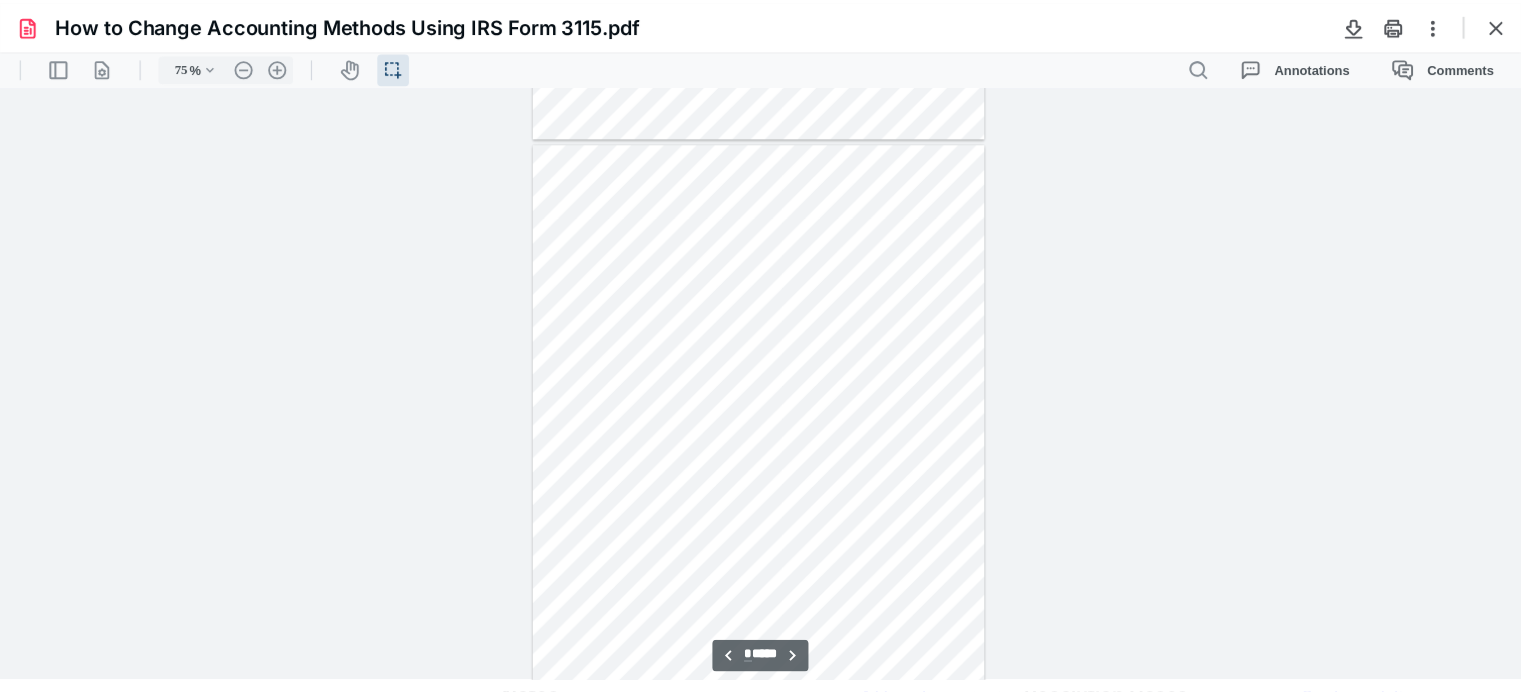scroll, scrollTop: 1439, scrollLeft: 0, axis: vertical 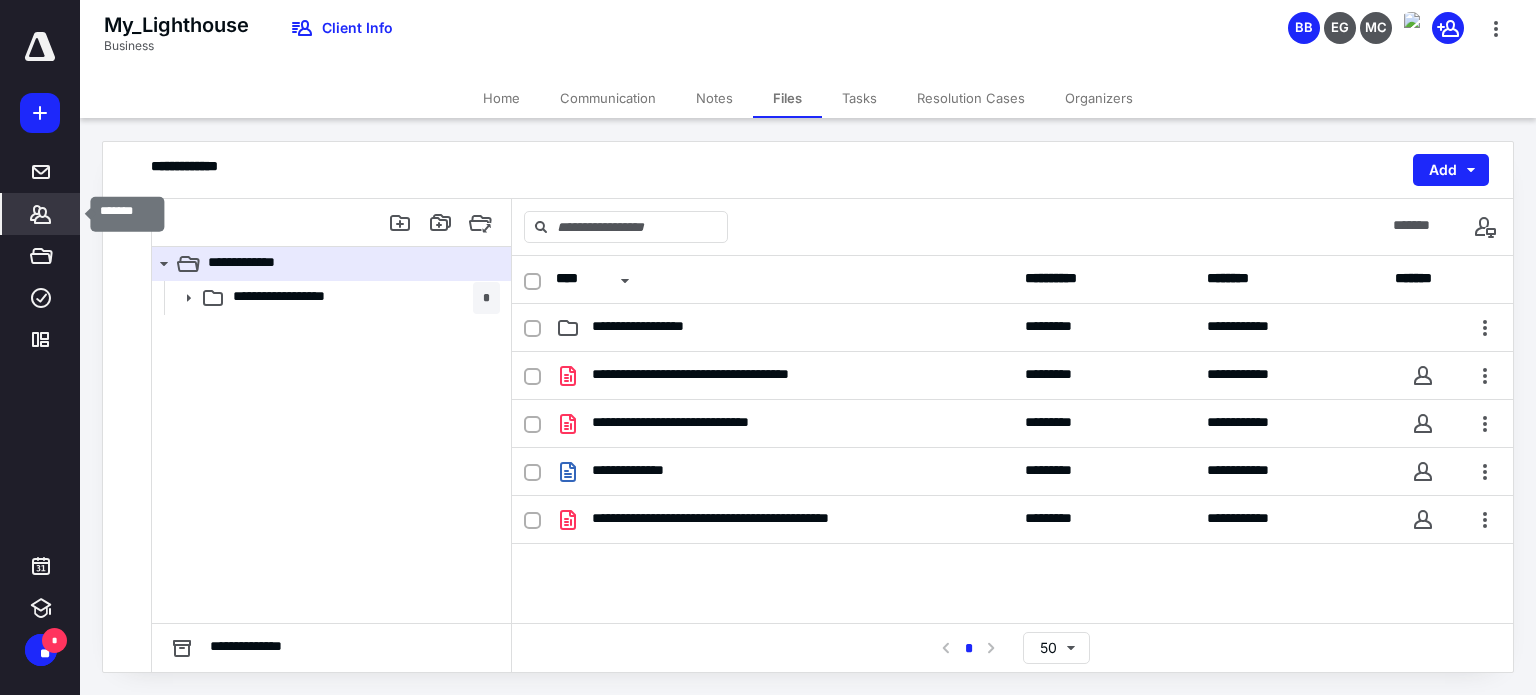 click 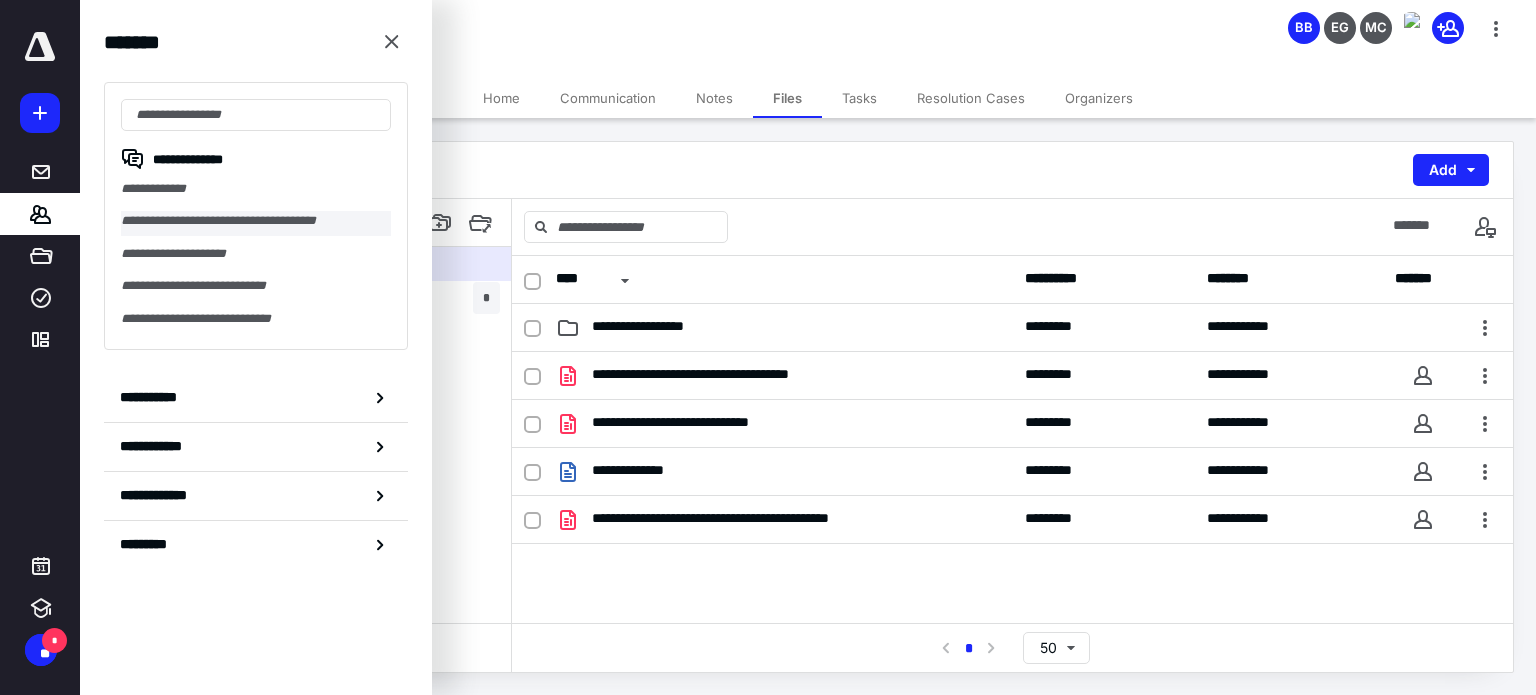 click on "**********" at bounding box center [256, 223] 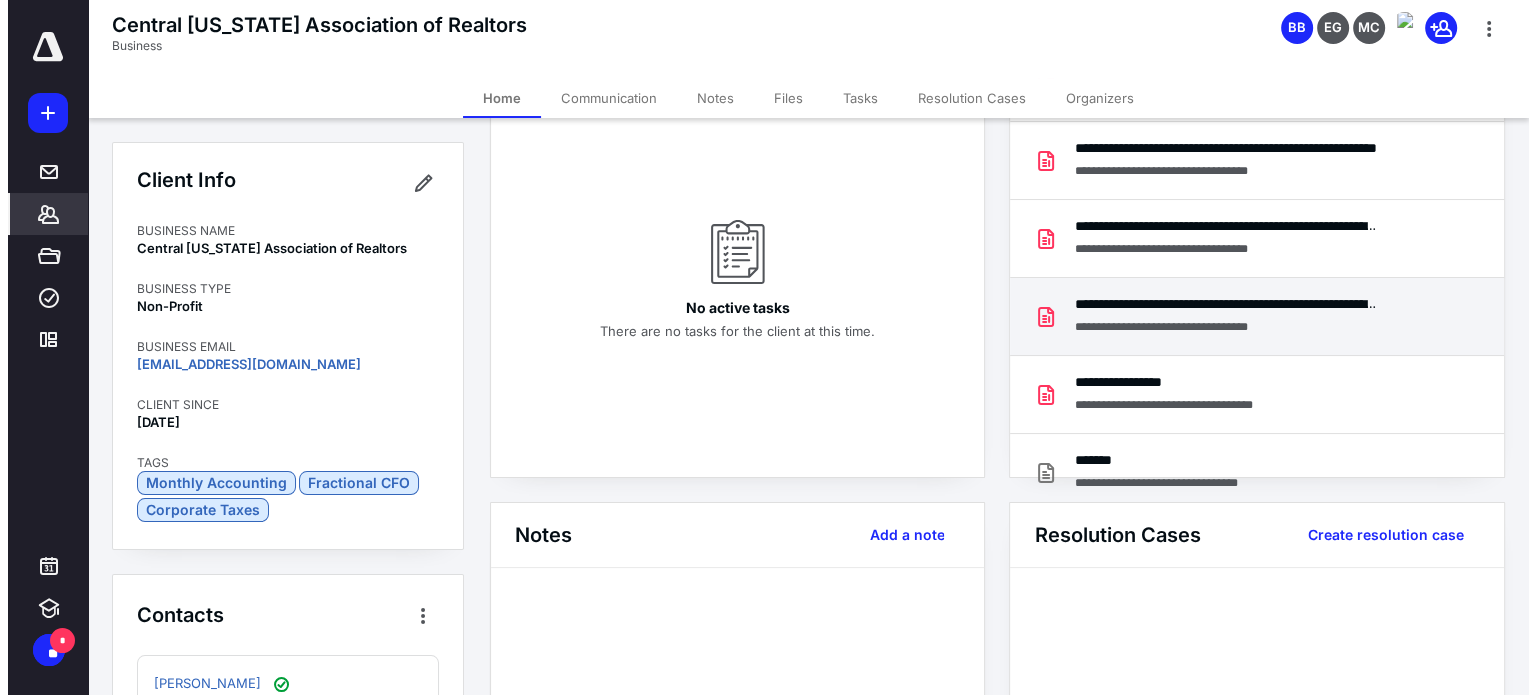 scroll, scrollTop: 200, scrollLeft: 0, axis: vertical 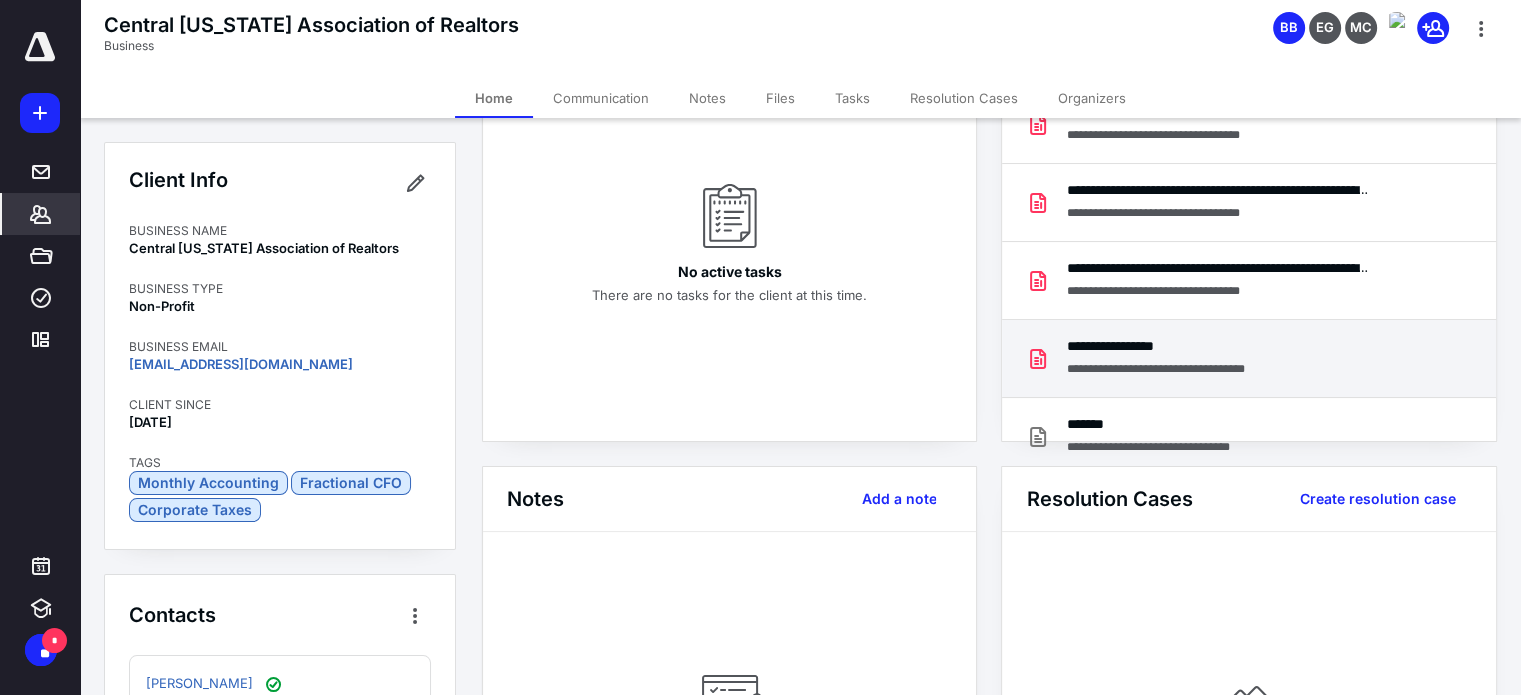 click on "**********" at bounding box center [1202, 371] 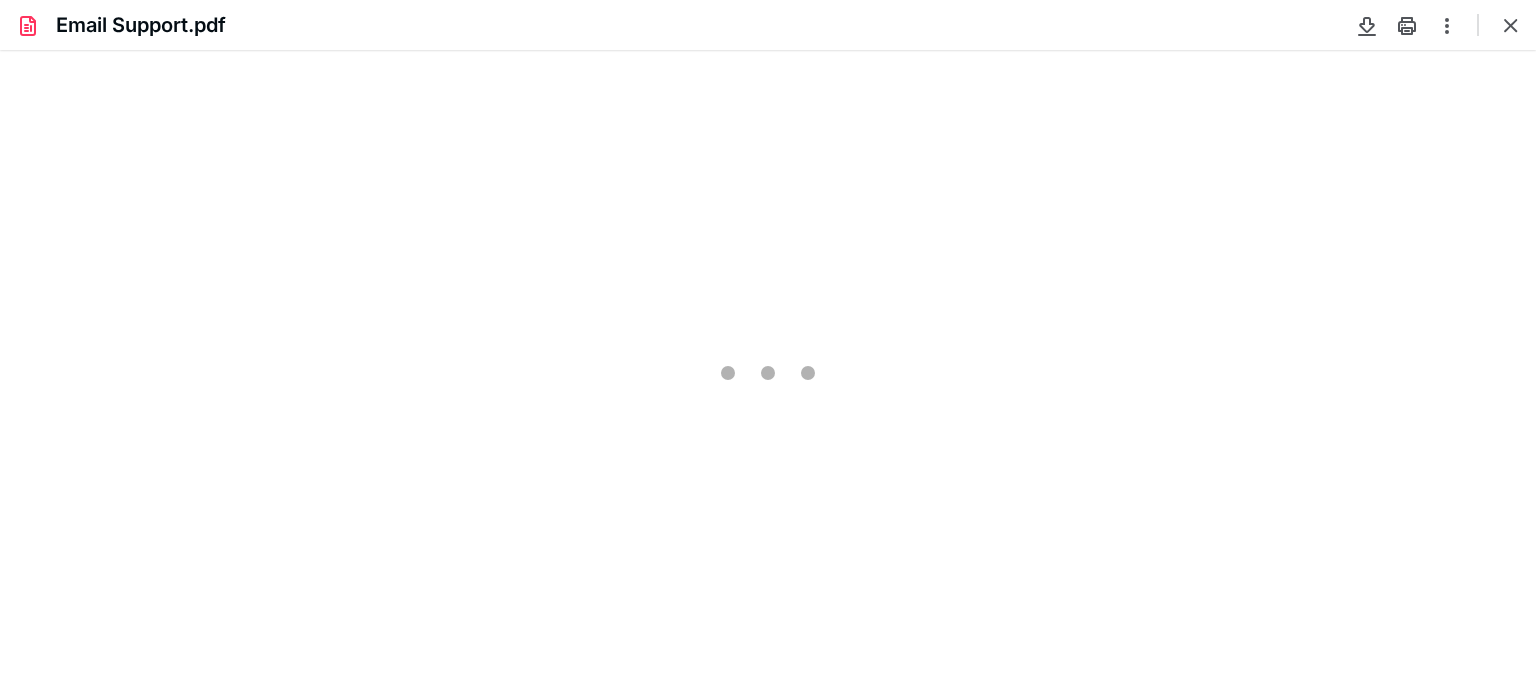 scroll, scrollTop: 0, scrollLeft: 0, axis: both 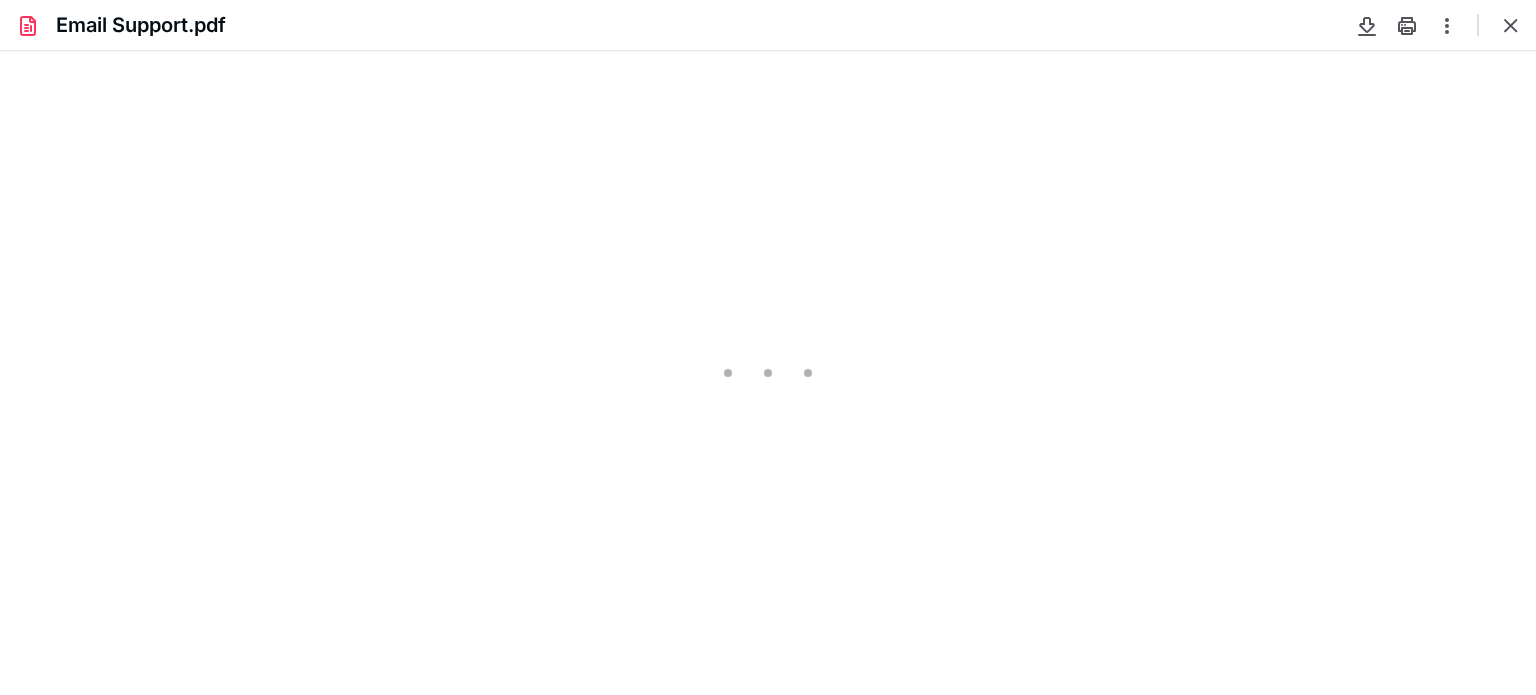 type on "75" 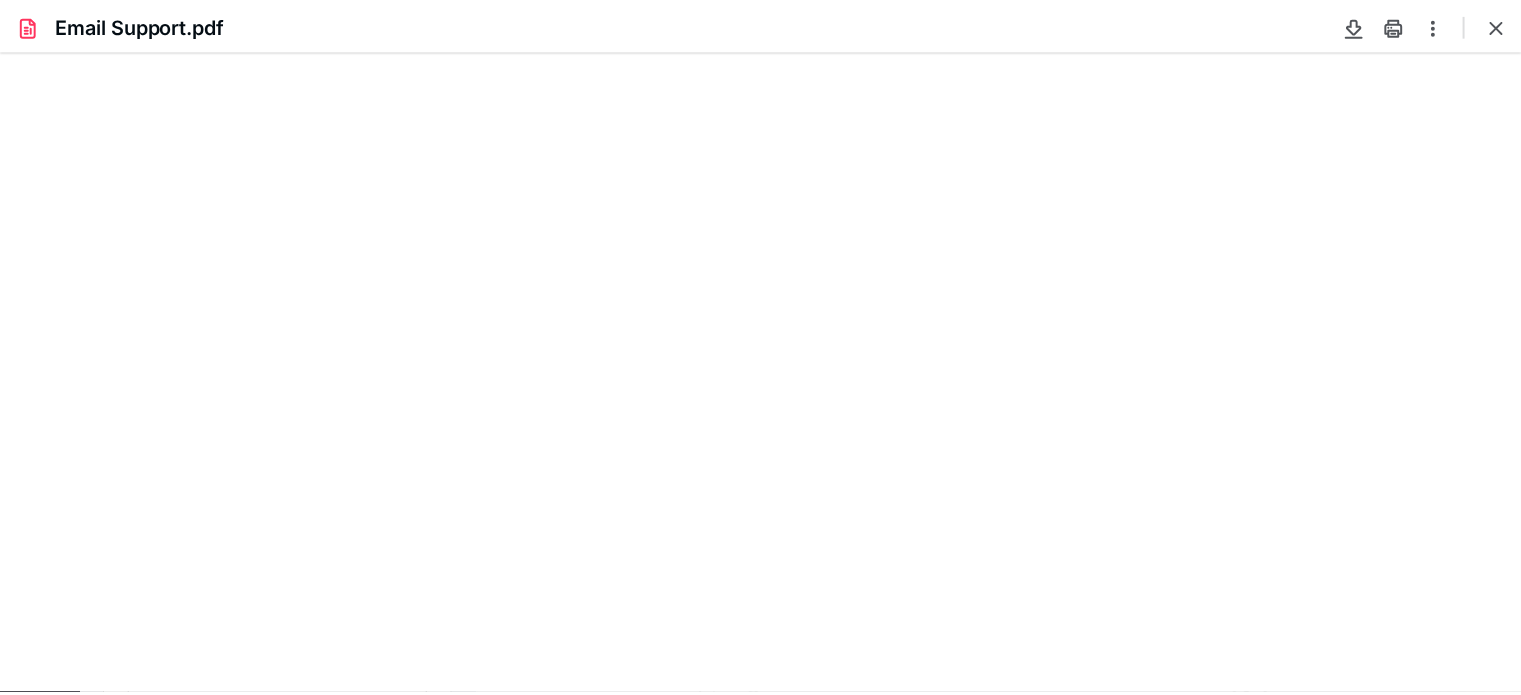 scroll, scrollTop: 39, scrollLeft: 0, axis: vertical 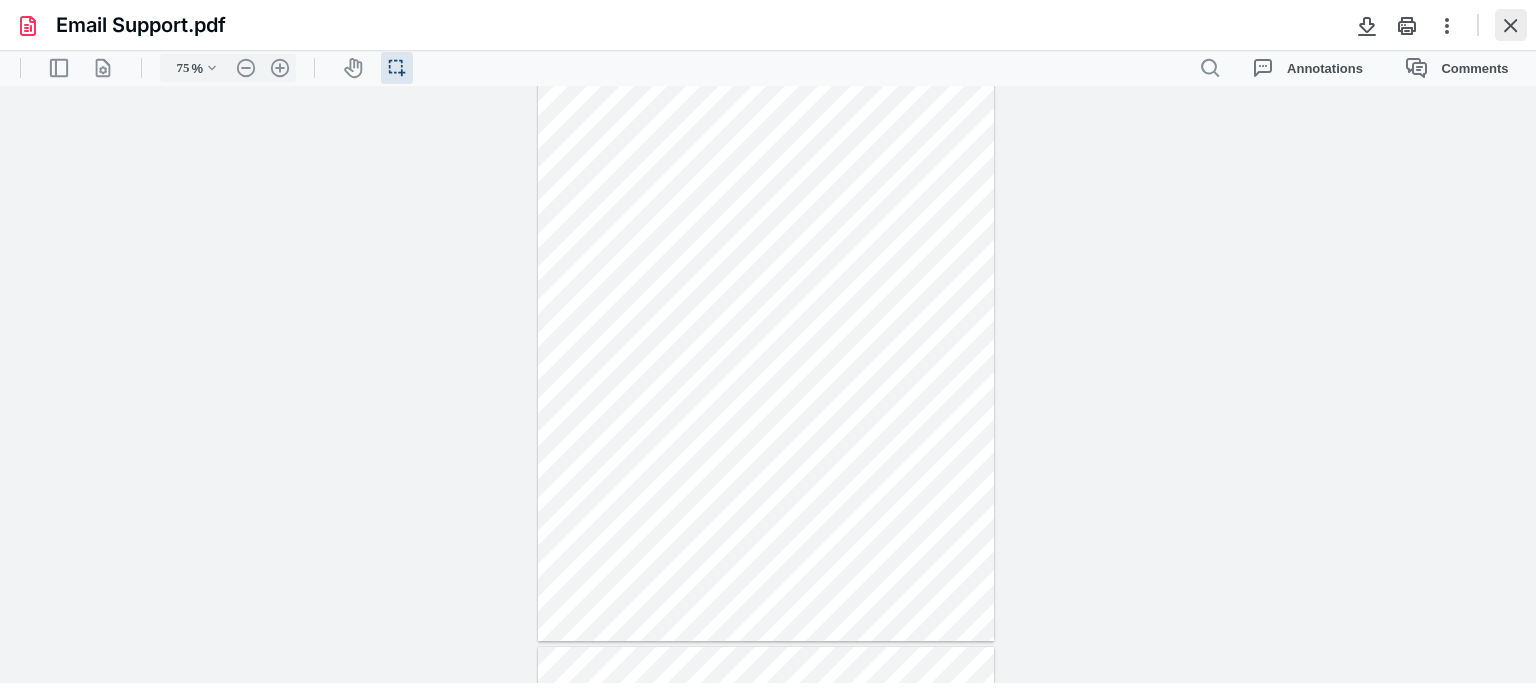 click at bounding box center [1511, 25] 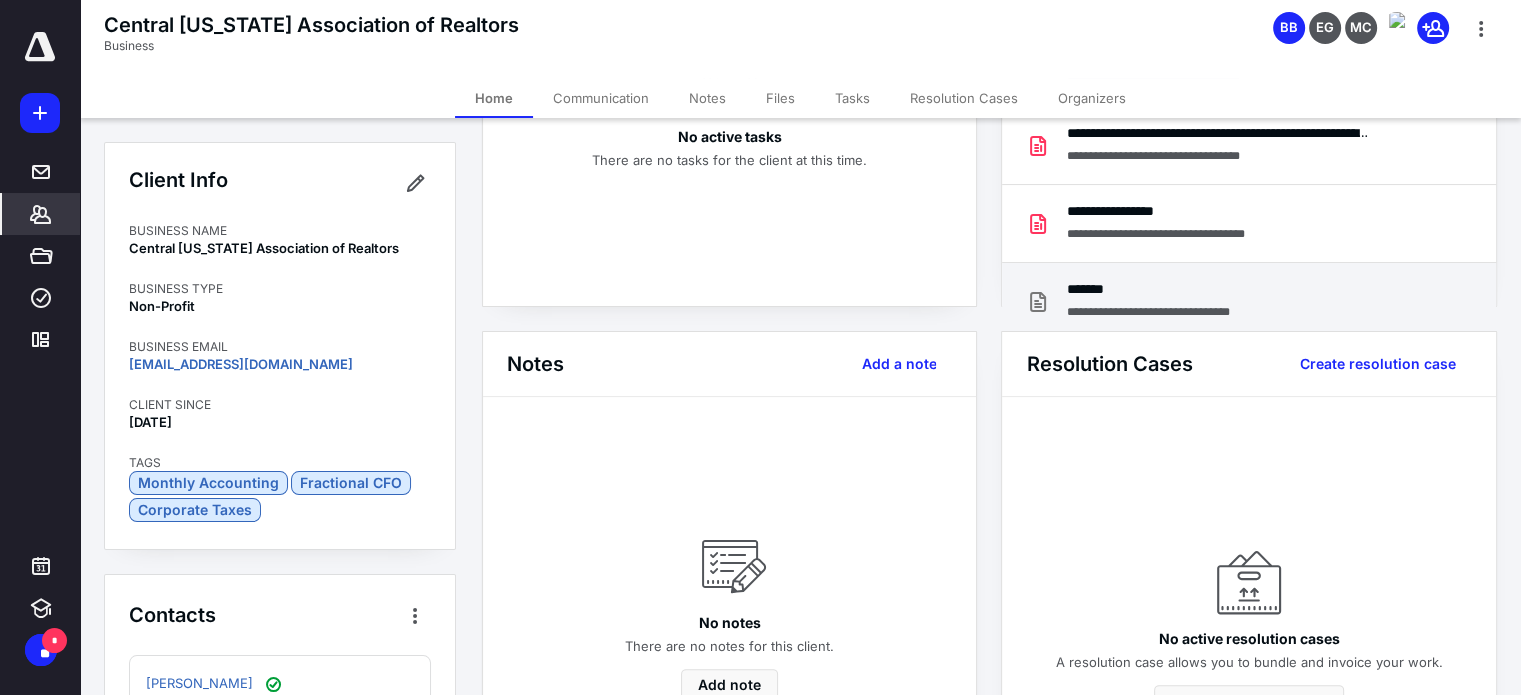 scroll, scrollTop: 300, scrollLeft: 0, axis: vertical 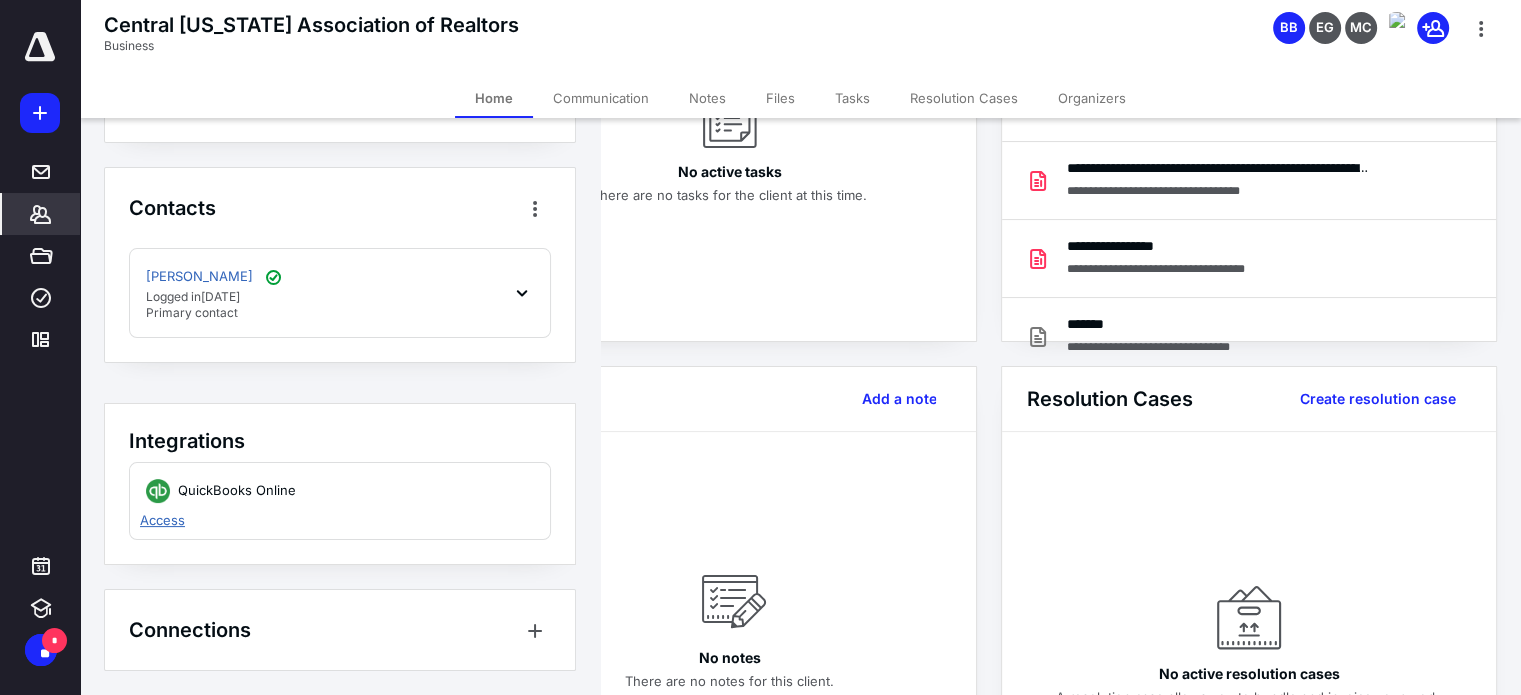 click on "Access" at bounding box center [162, 520] 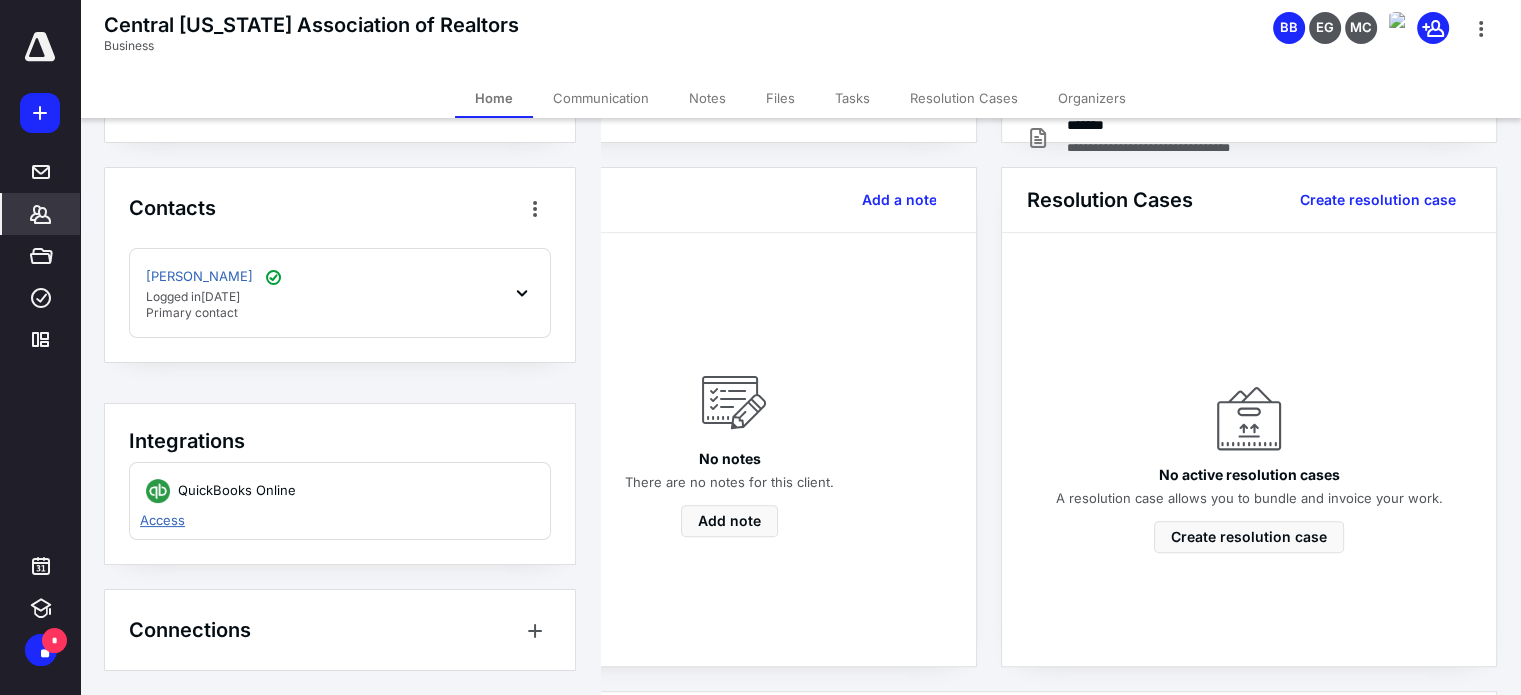 scroll, scrollTop: 500, scrollLeft: 0, axis: vertical 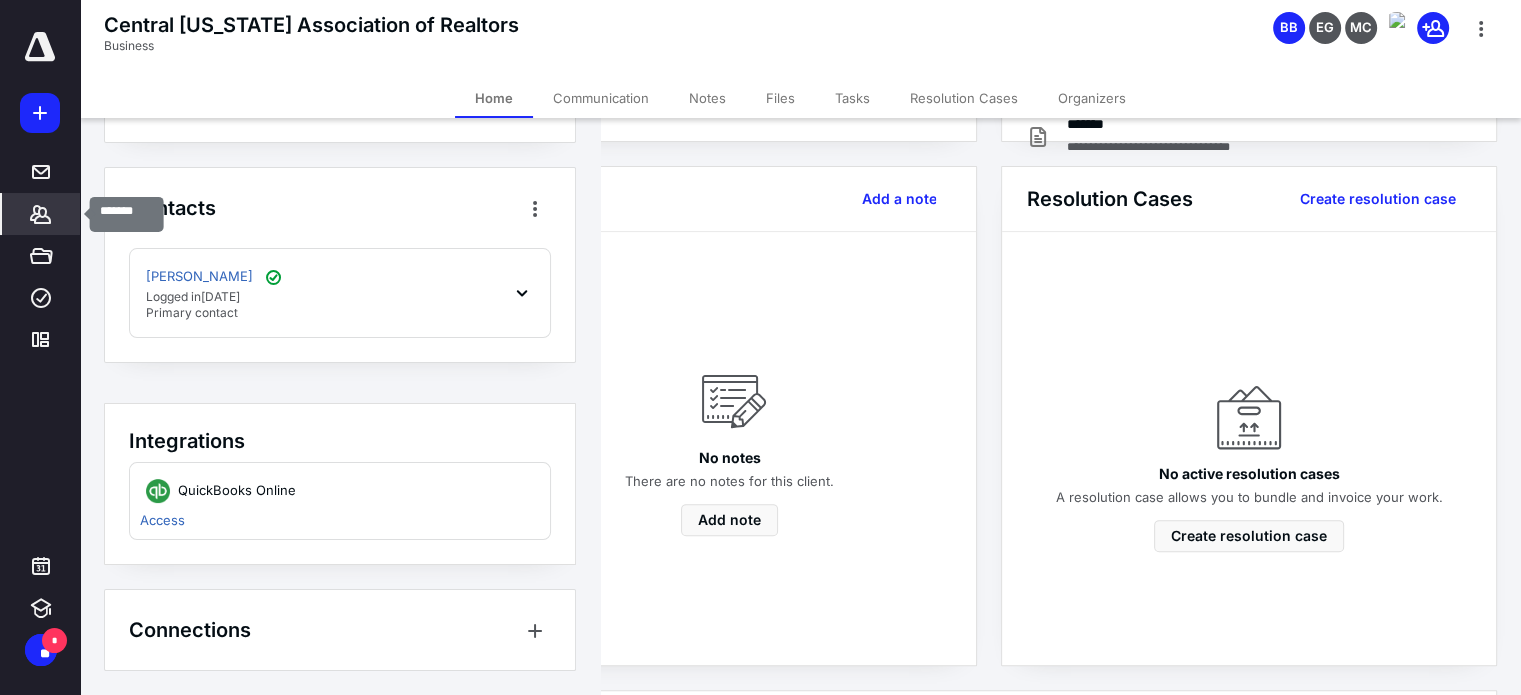 click 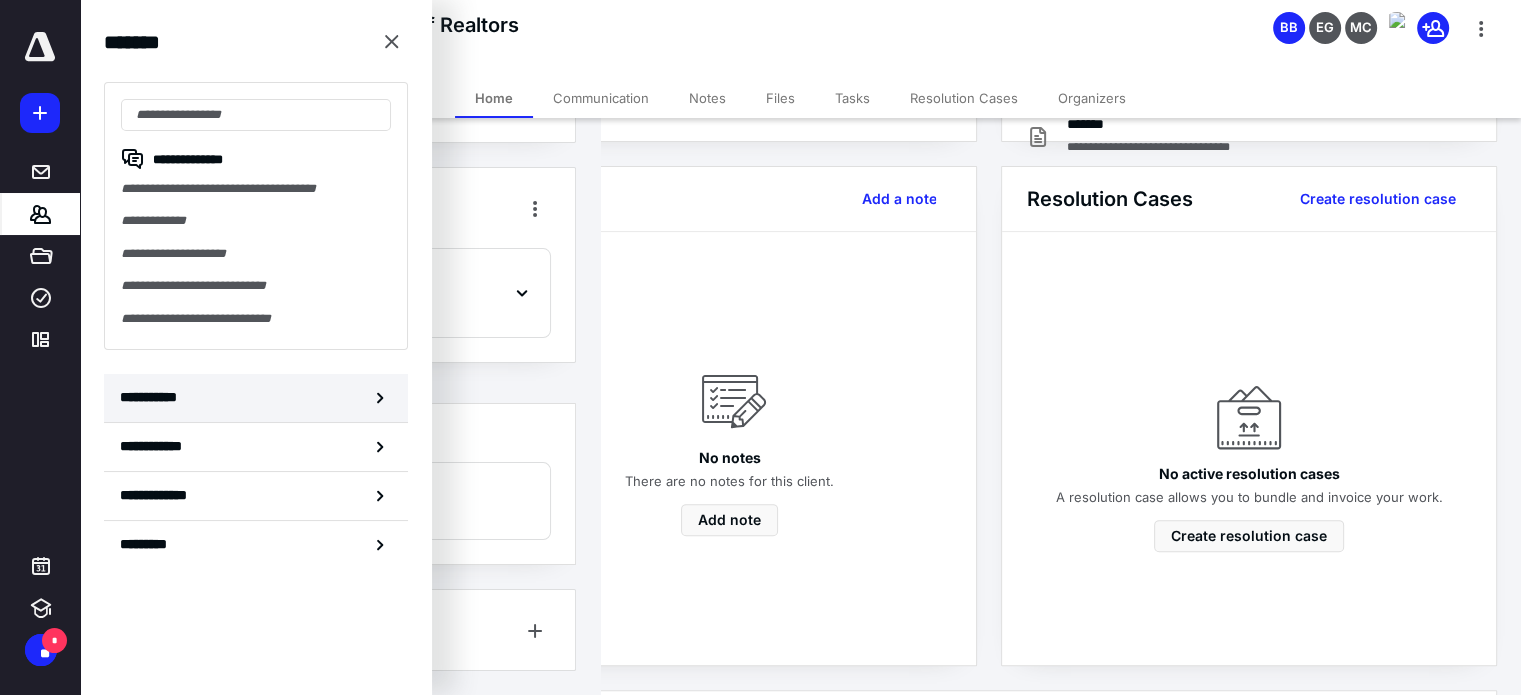 click on "**********" at bounding box center (256, 398) 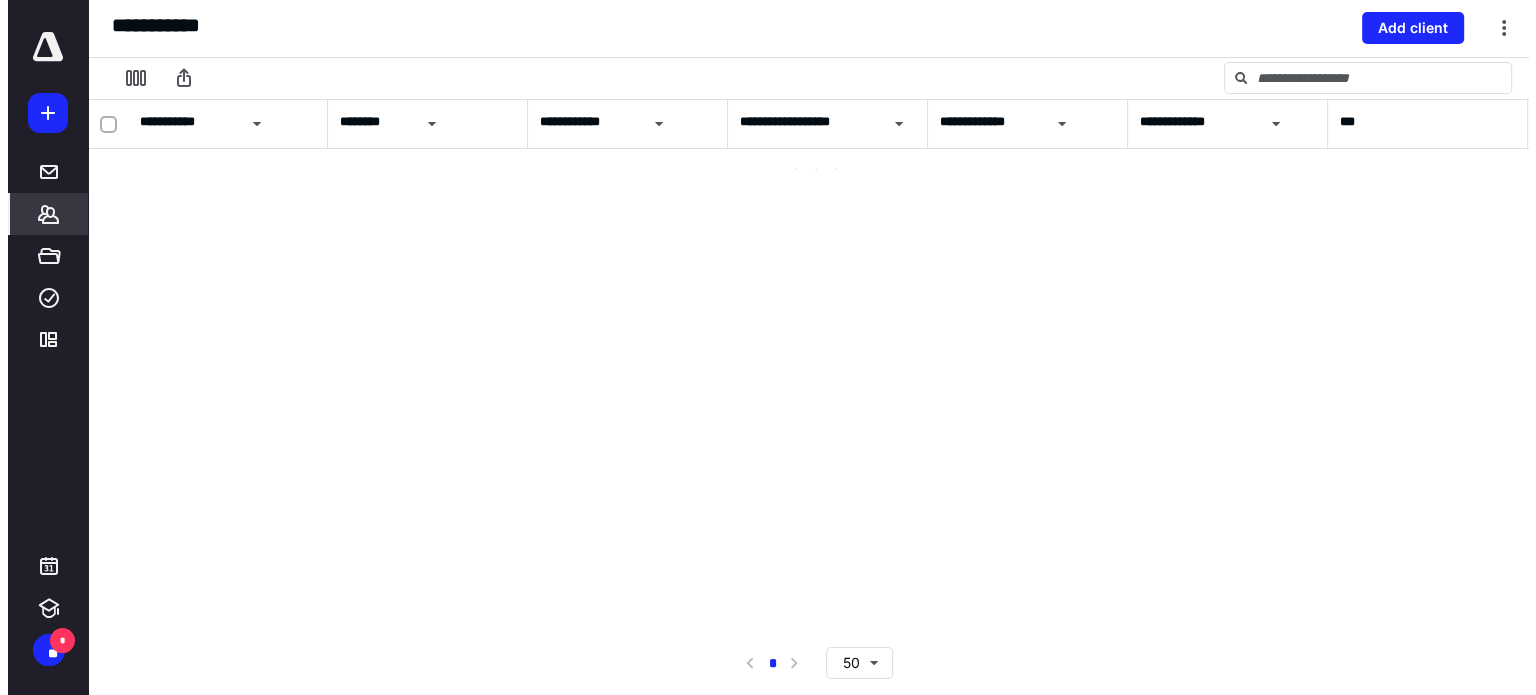 scroll, scrollTop: 0, scrollLeft: 0, axis: both 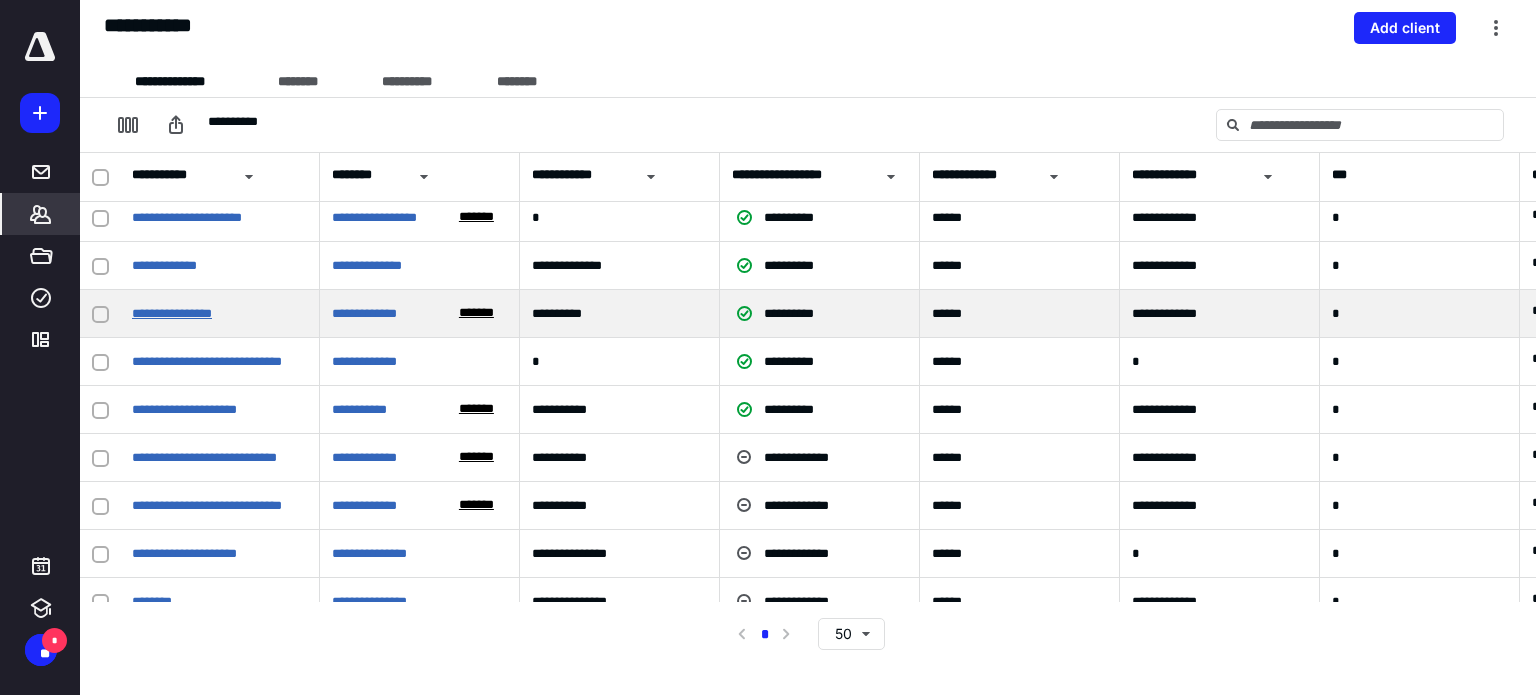click on "**********" at bounding box center [172, 313] 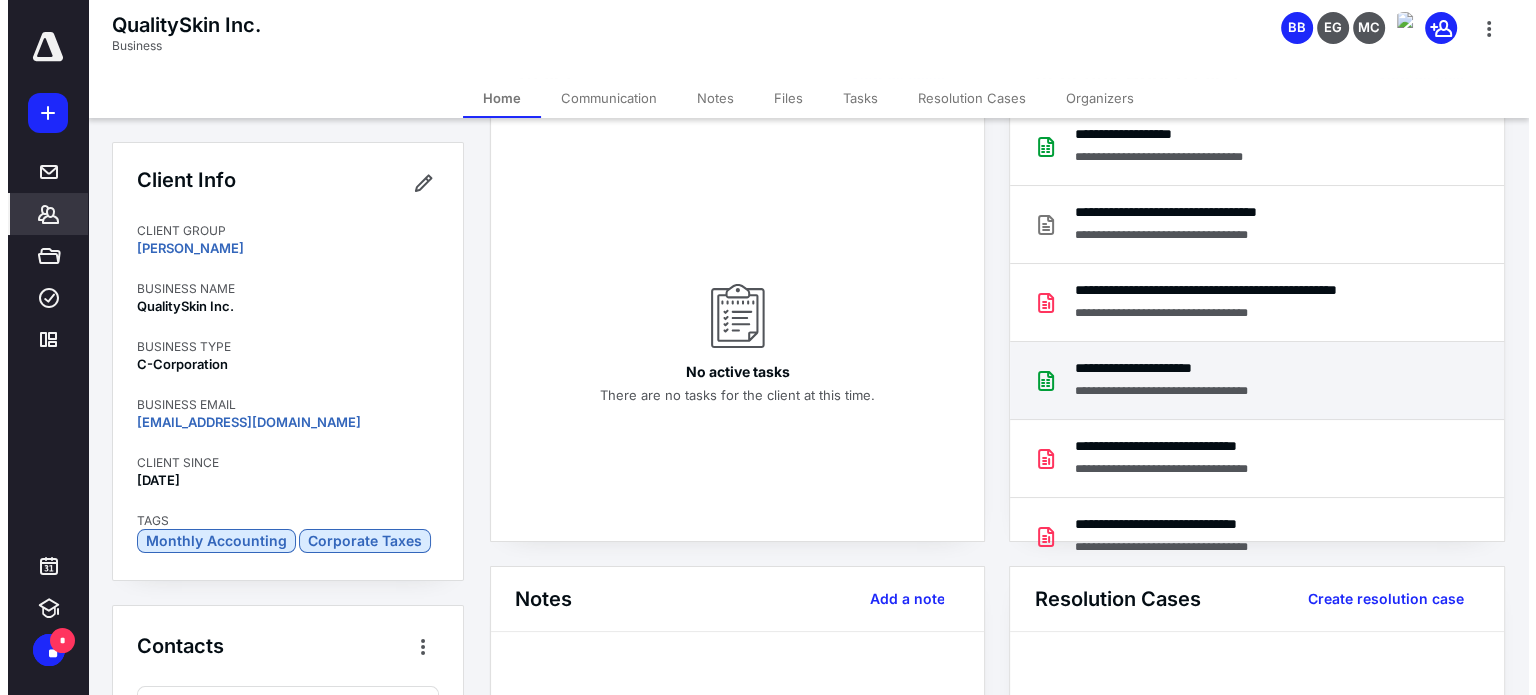 scroll, scrollTop: 200, scrollLeft: 0, axis: vertical 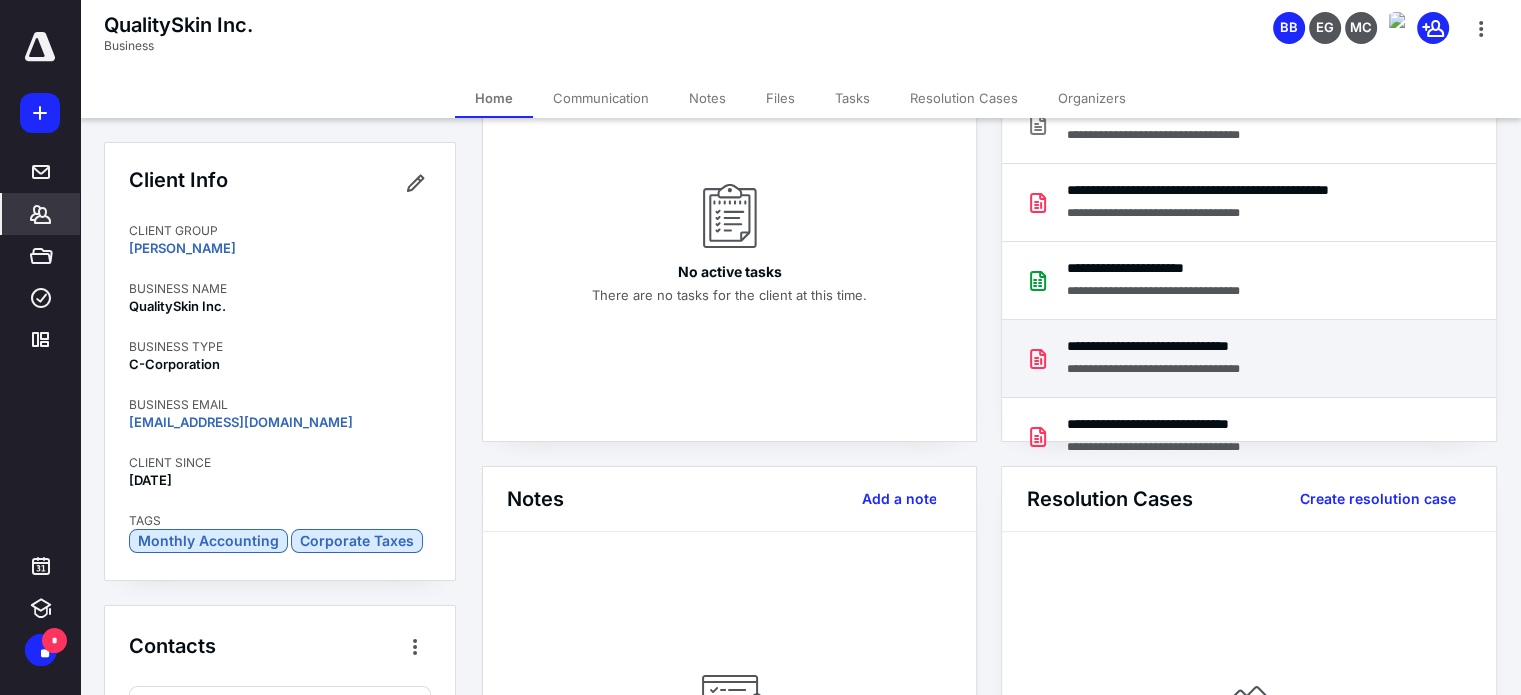 click on "**********" at bounding box center [1210, 348] 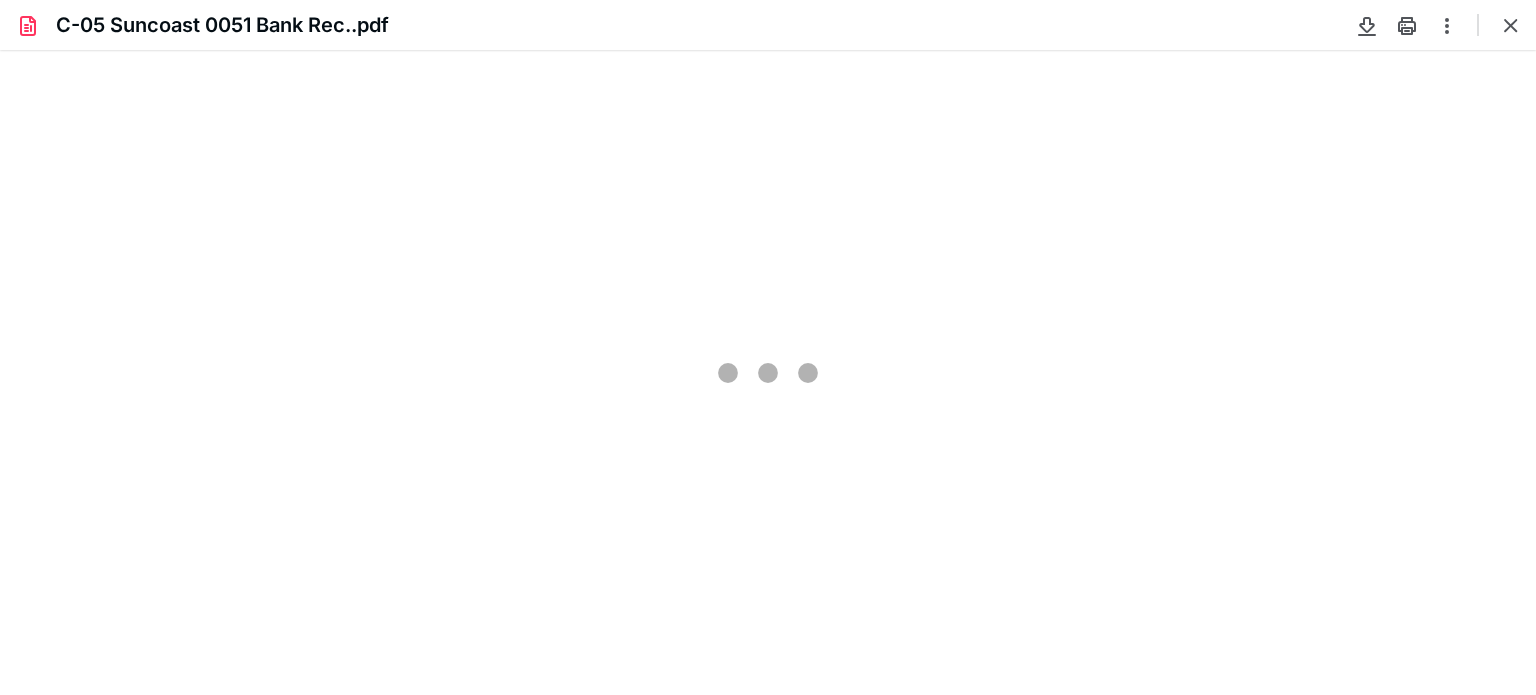 scroll, scrollTop: 0, scrollLeft: 0, axis: both 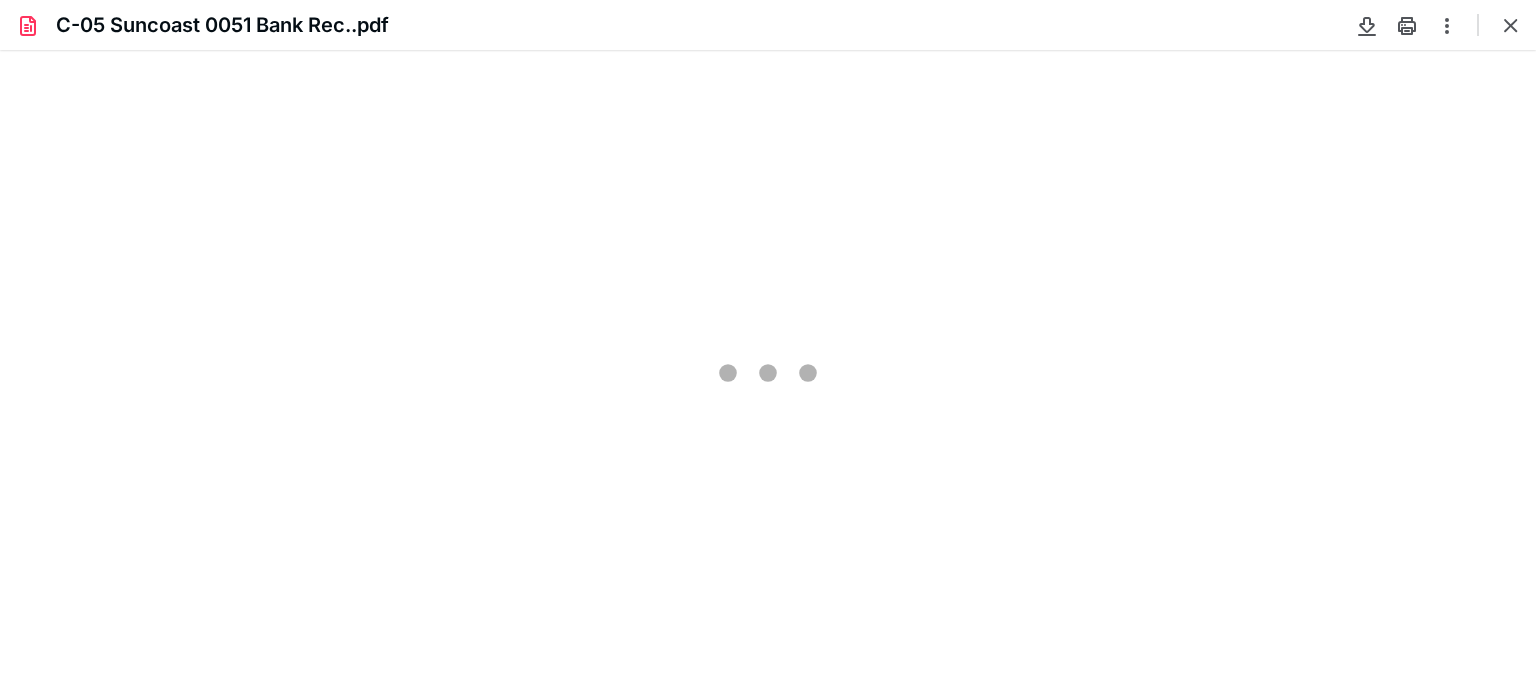 type on "75" 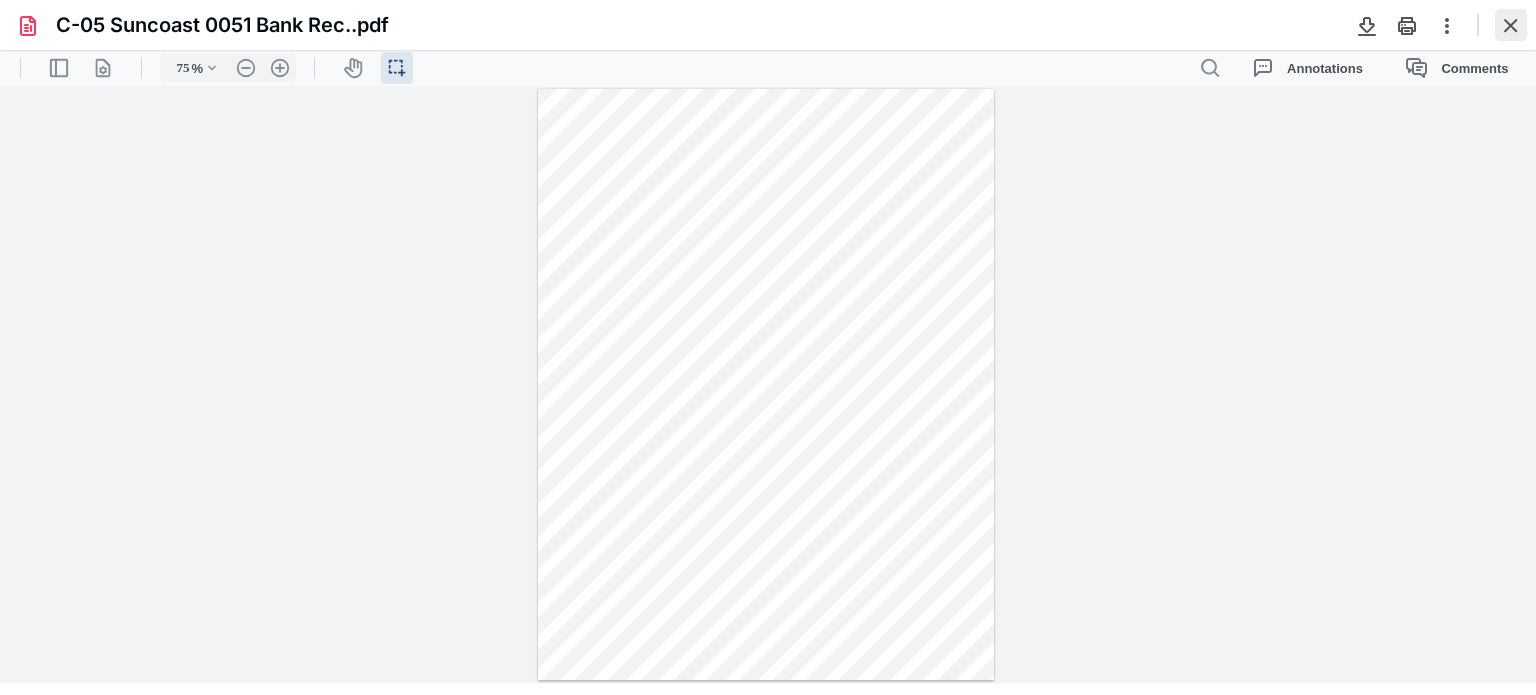 click at bounding box center [1511, 25] 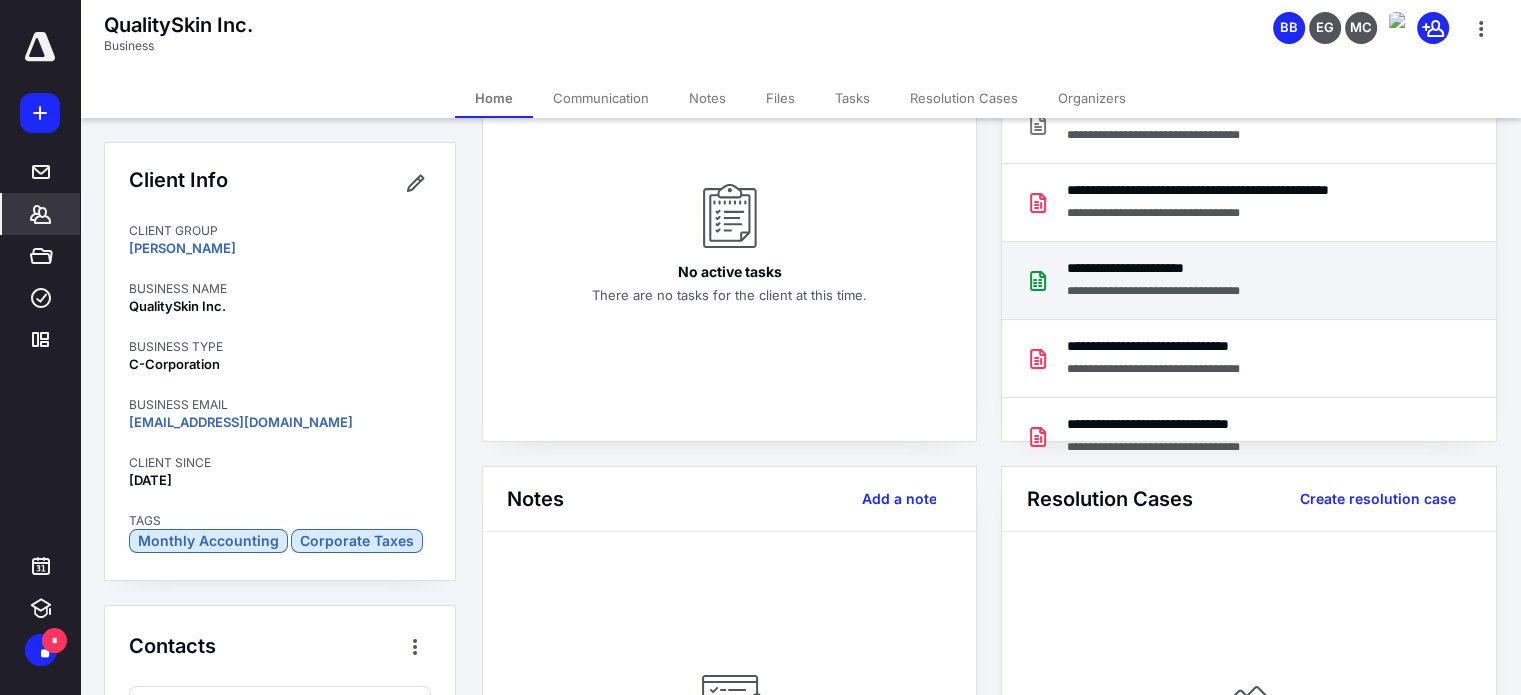 click on "**********" at bounding box center (1198, 293) 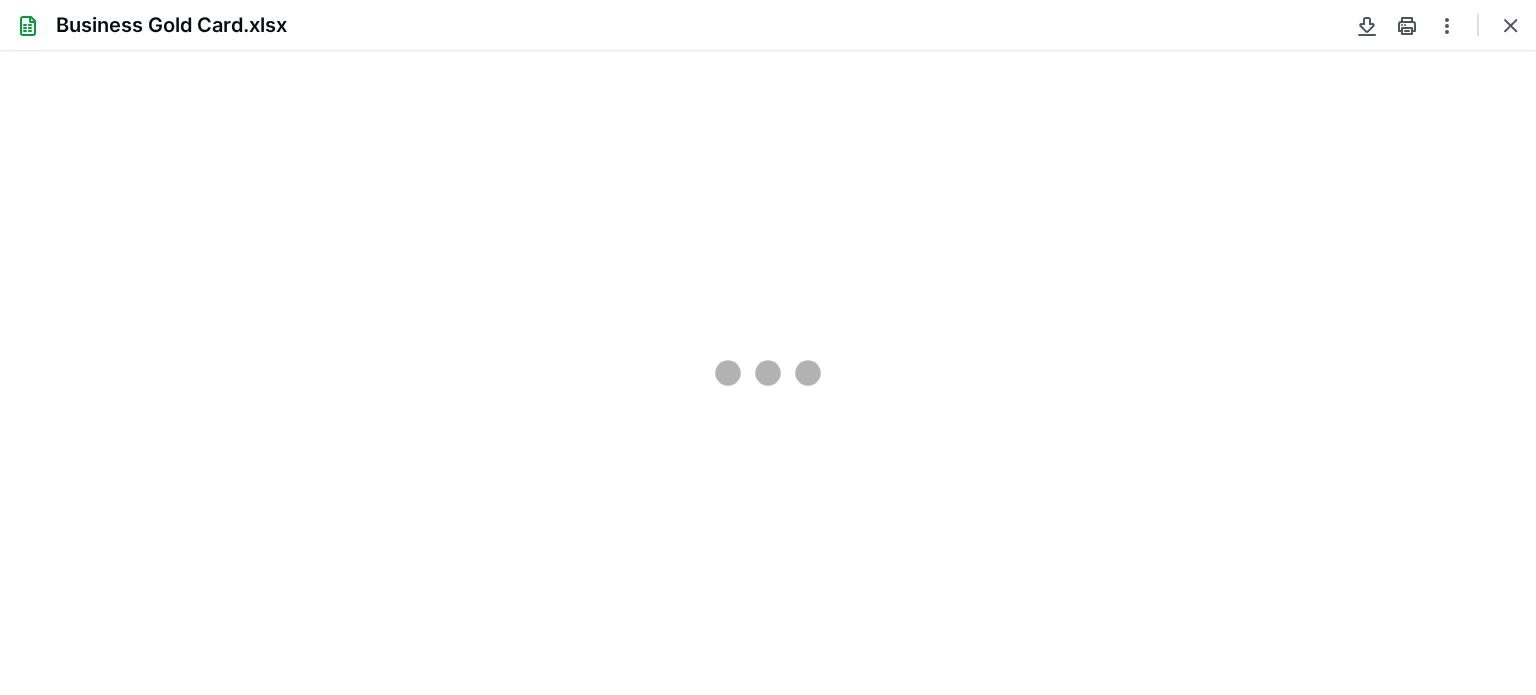 scroll, scrollTop: 0, scrollLeft: 0, axis: both 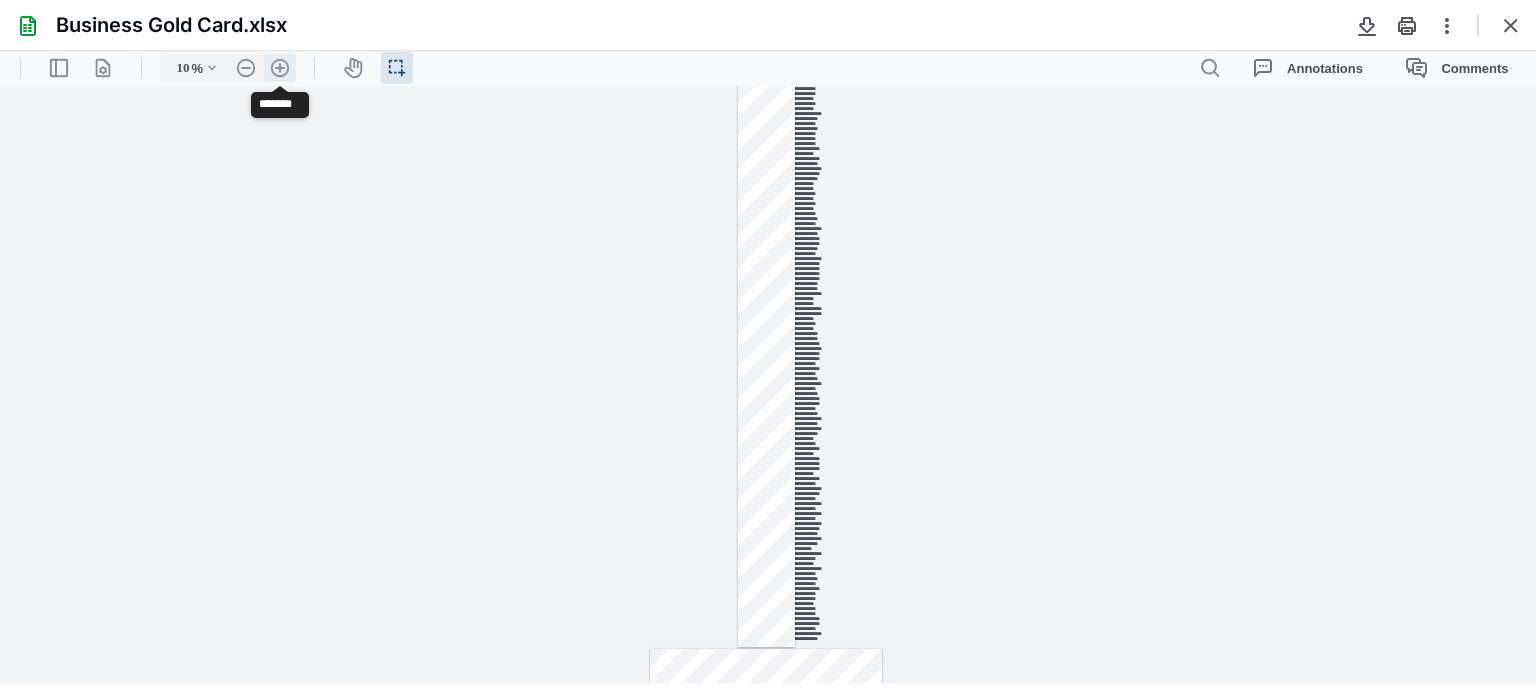 click on ".cls-1{fill:#abb0c4;} icon - header - zoom - in - line" at bounding box center (280, 68) 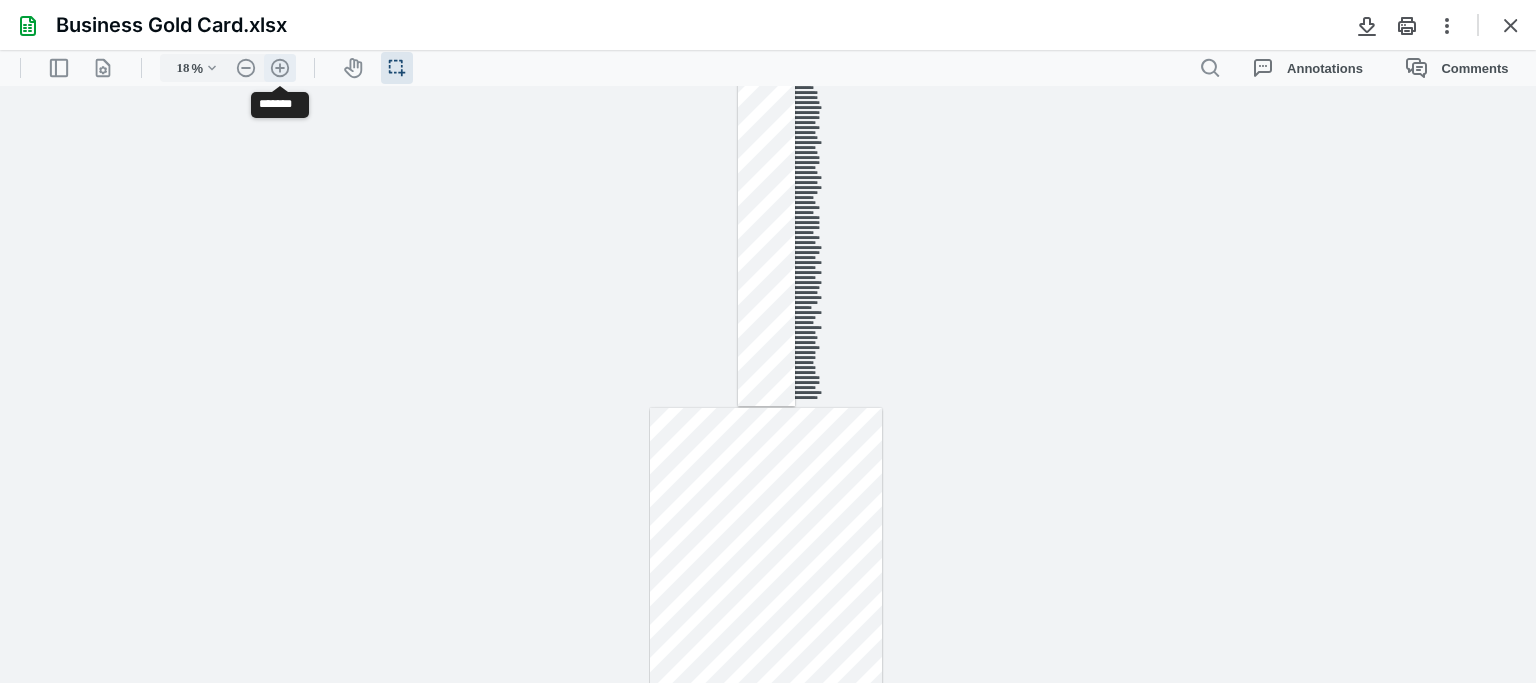 click on ".cls-1{fill:#abb0c4;} icon - header - zoom - in - line" at bounding box center (280, 68) 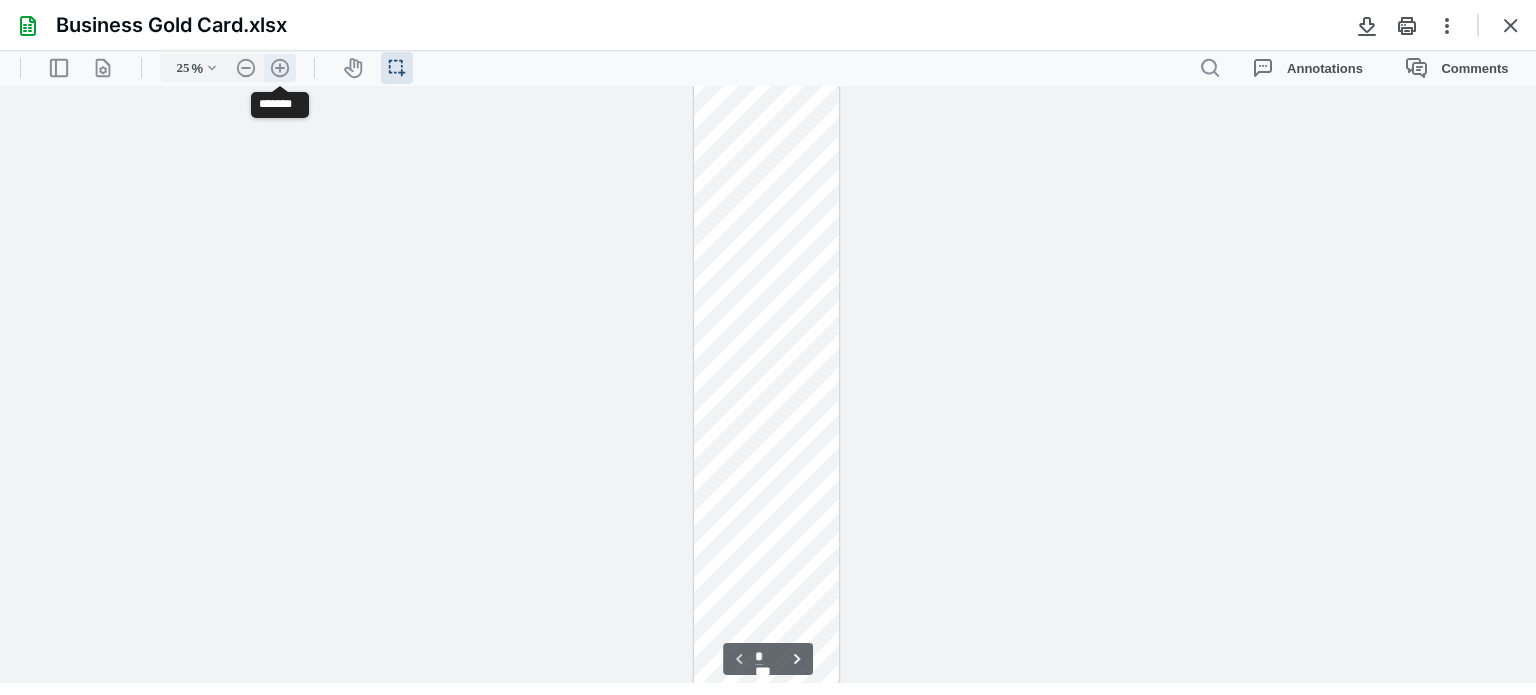 click on ".cls-1{fill:#abb0c4;} icon - header - zoom - in - line" at bounding box center [280, 68] 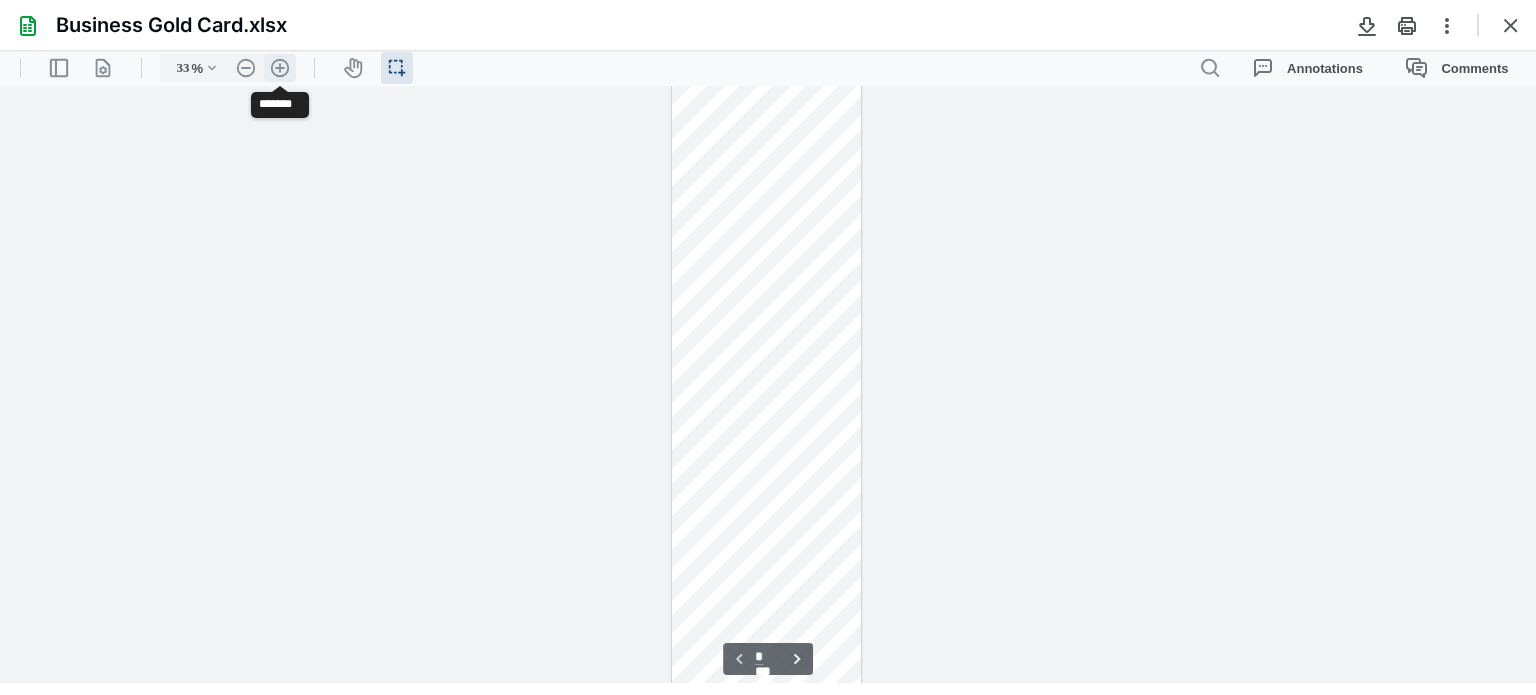click on ".cls-1{fill:#abb0c4;} icon - header - zoom - in - line" at bounding box center [280, 68] 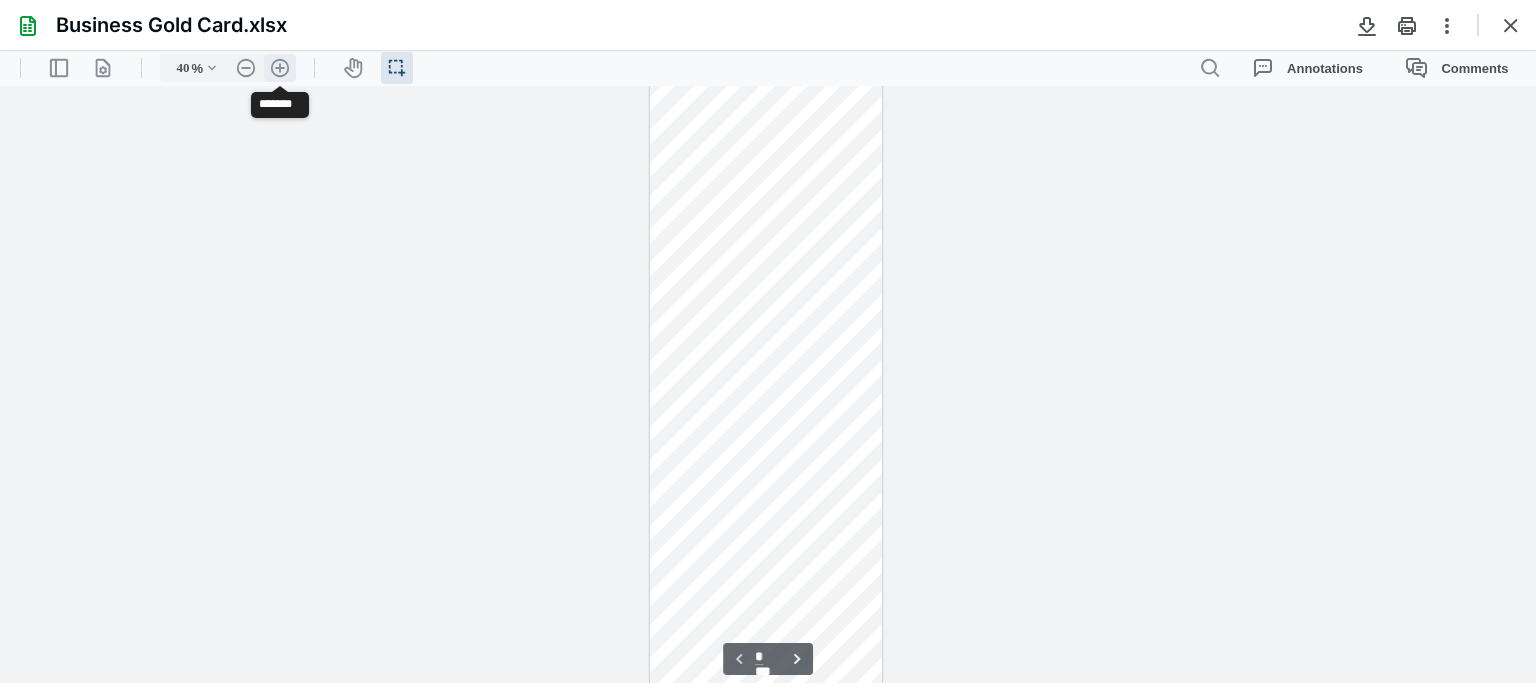click on ".cls-1{fill:#abb0c4;} icon - header - zoom - in - line" at bounding box center [280, 68] 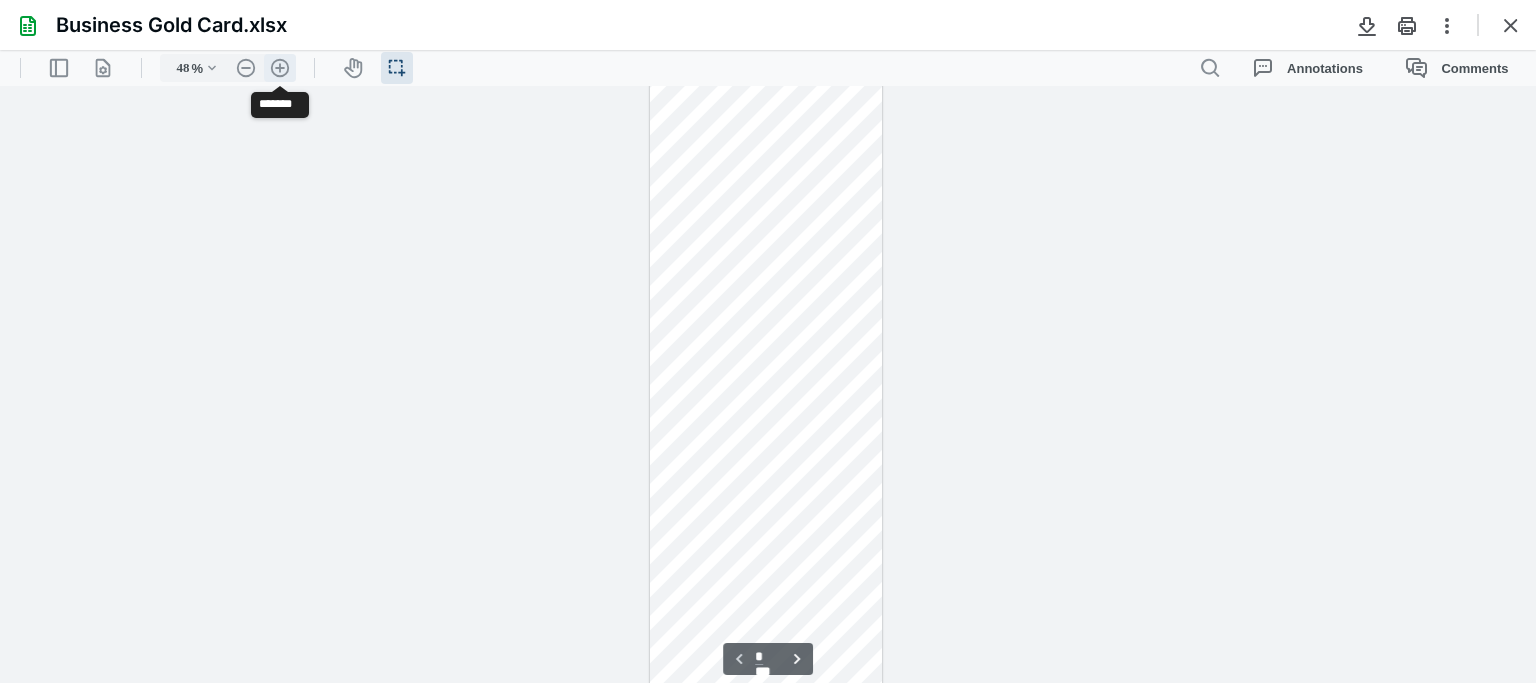 click on ".cls-1{fill:#abb0c4;} icon - header - zoom - in - line" at bounding box center (280, 68) 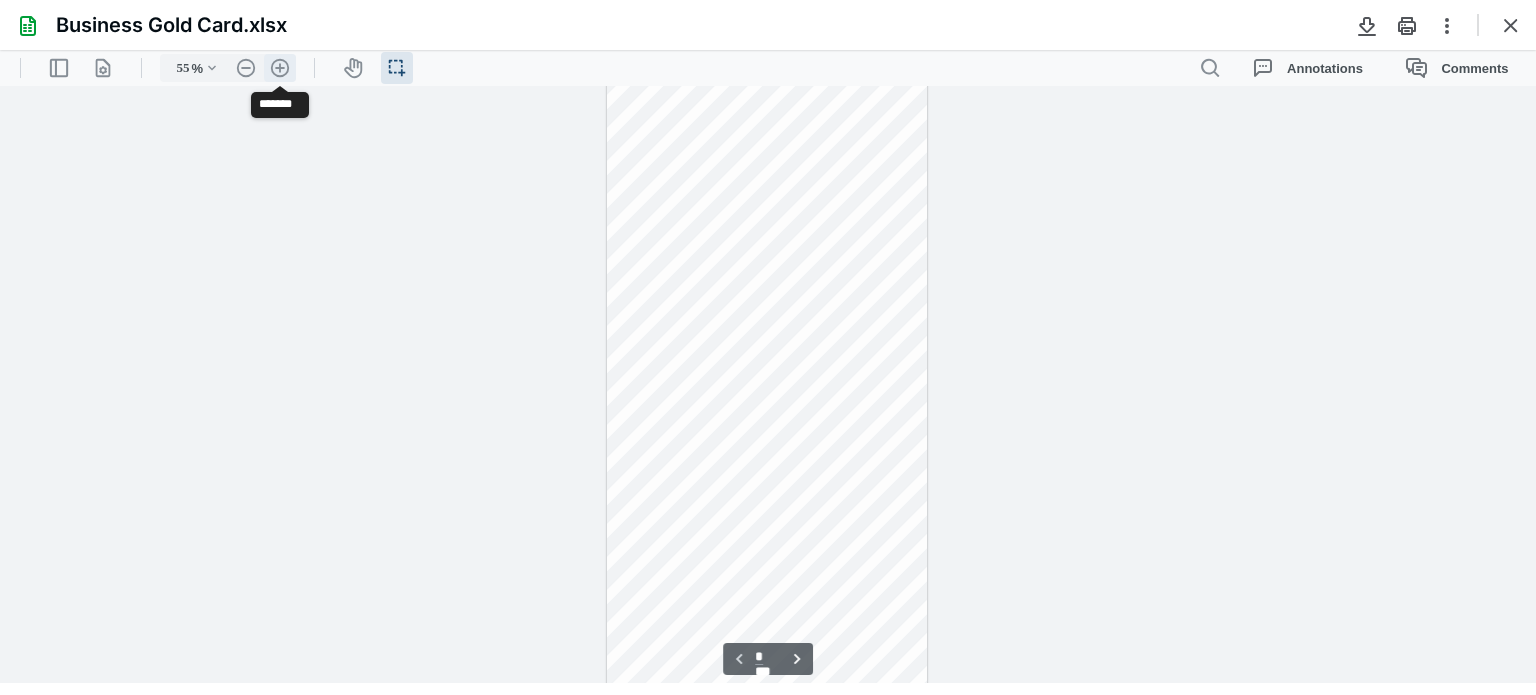 click on ".cls-1{fill:#abb0c4;} icon - header - zoom - in - line" at bounding box center (280, 68) 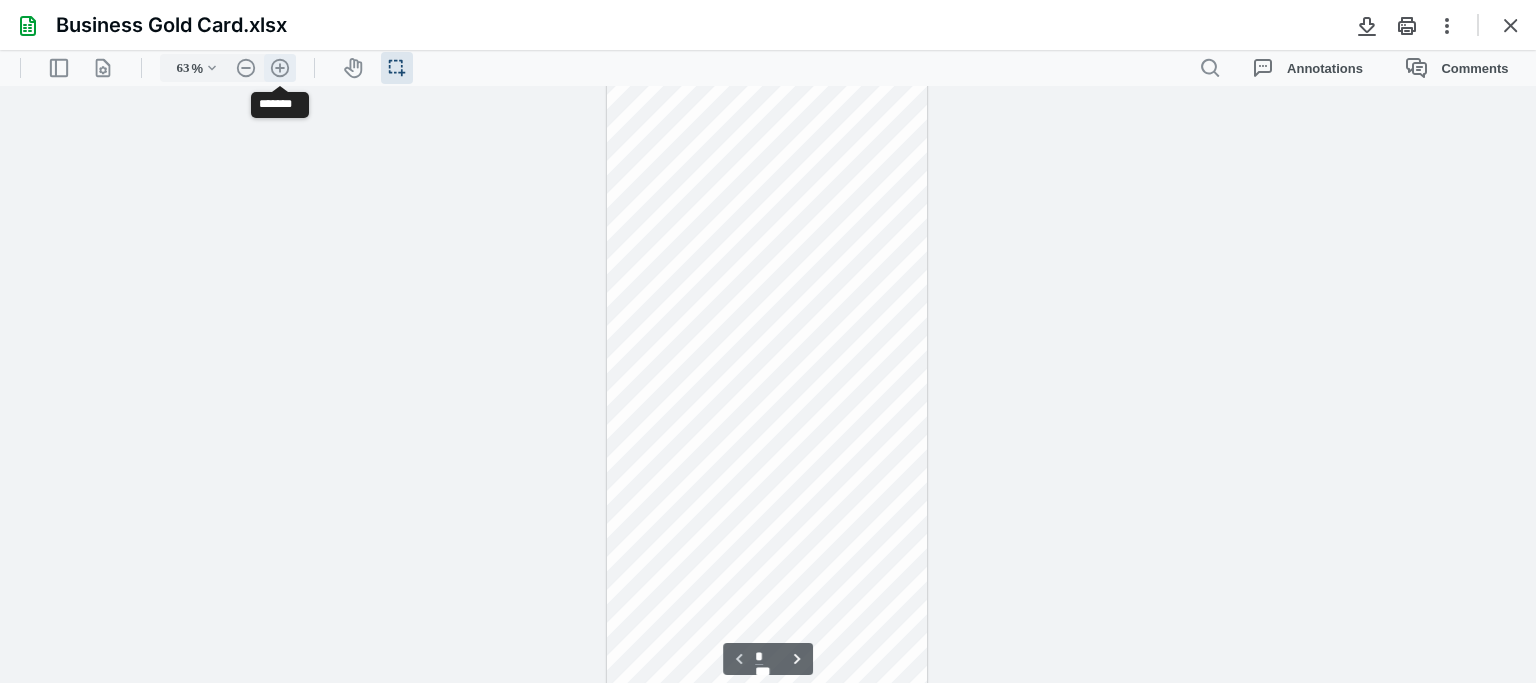 scroll, scrollTop: 1722, scrollLeft: 0, axis: vertical 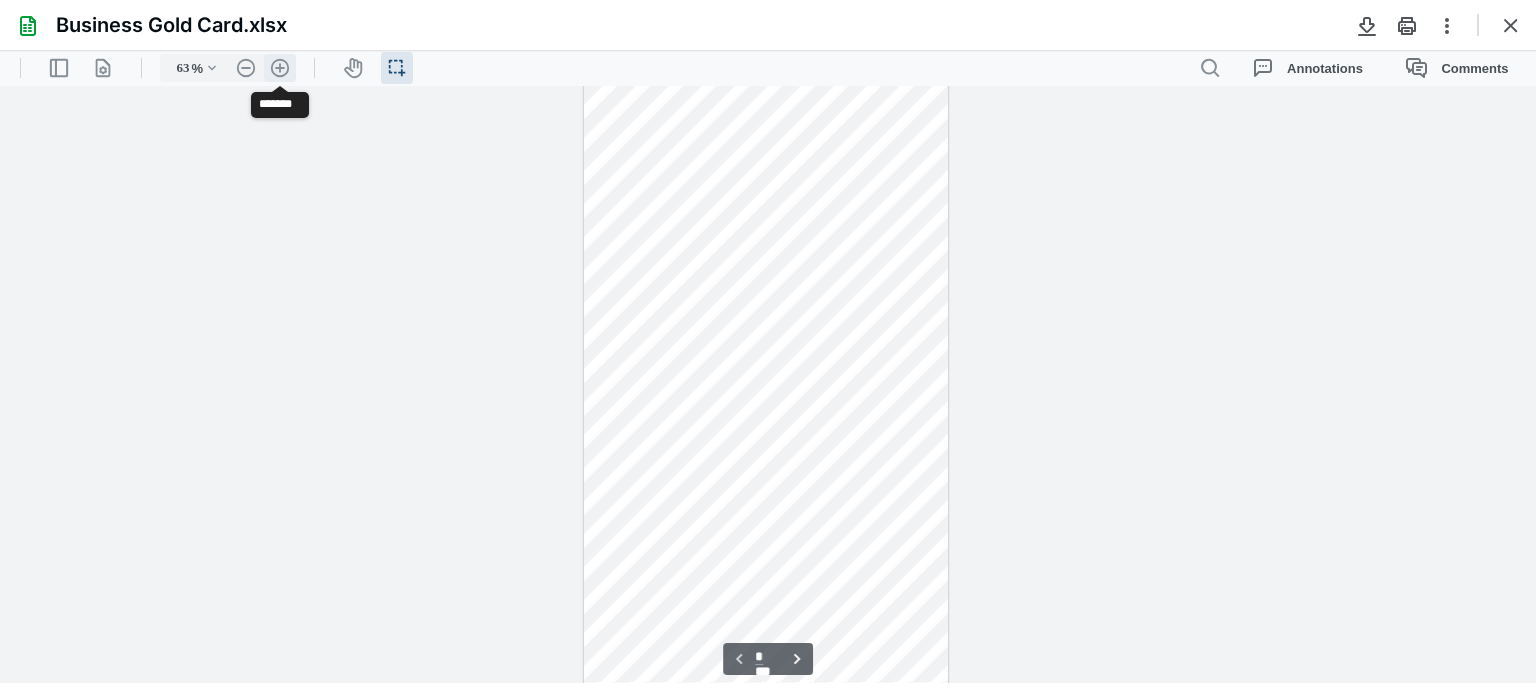 click on ".cls-1{fill:#abb0c4;} icon - header - zoom - in - line" at bounding box center [280, 68] 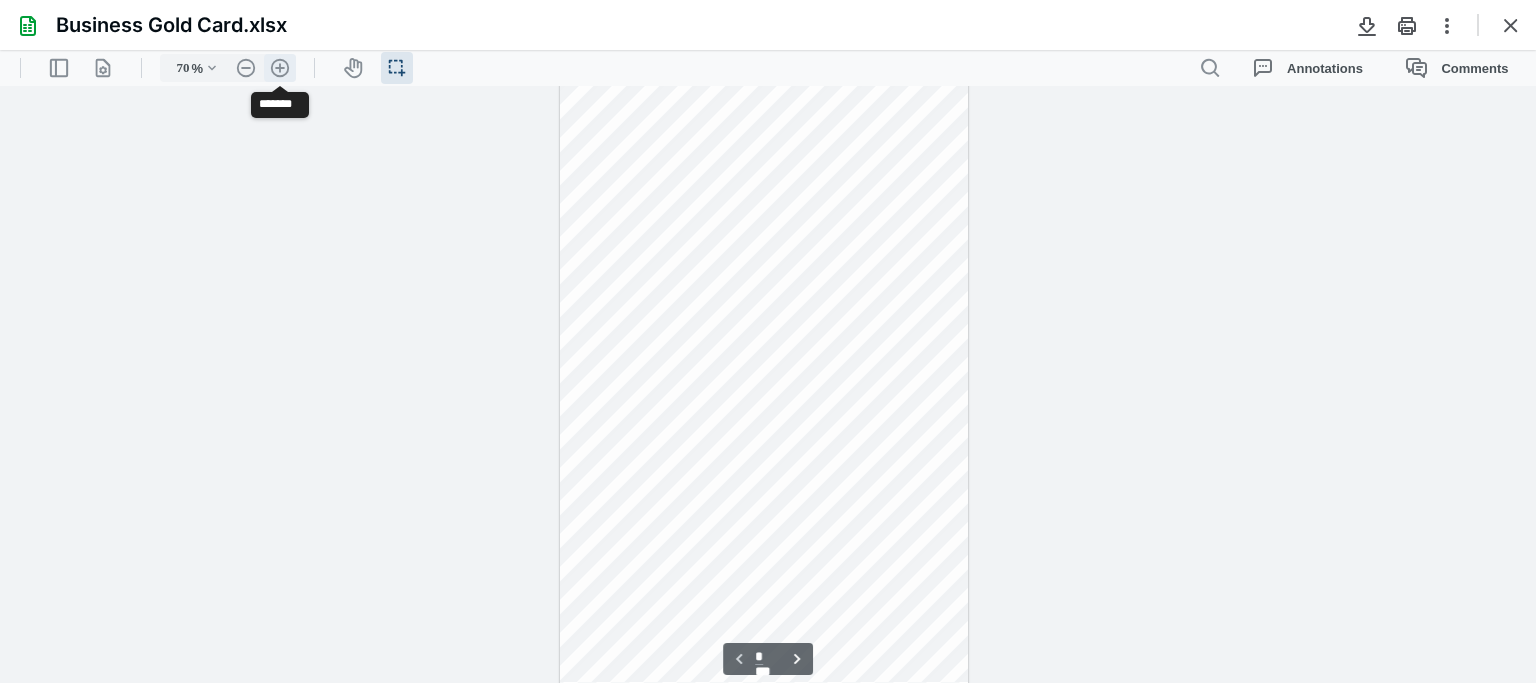 click on ".cls-1{fill:#abb0c4;} icon - header - zoom - in - line" at bounding box center [280, 68] 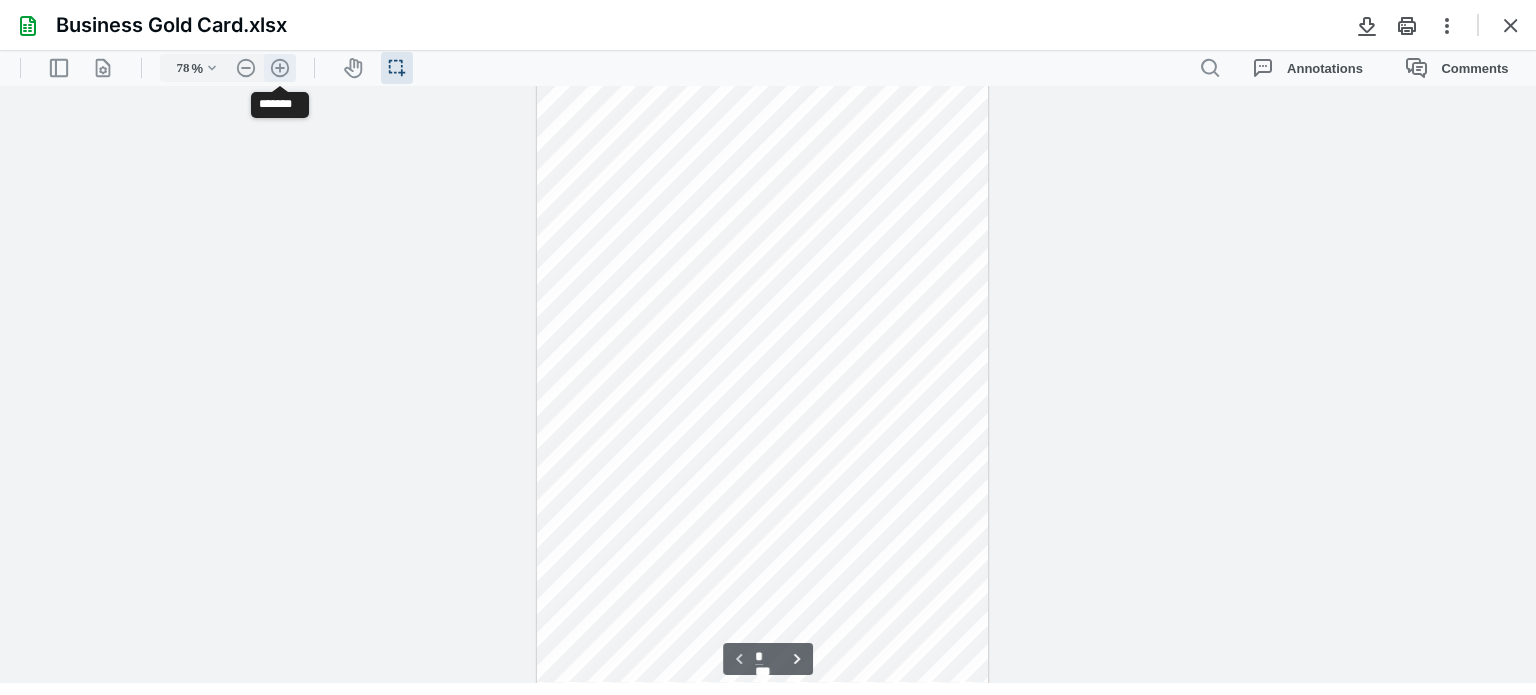 click on ".cls-1{fill:#abb0c4;} icon - header - zoom - in - line" at bounding box center [280, 68] 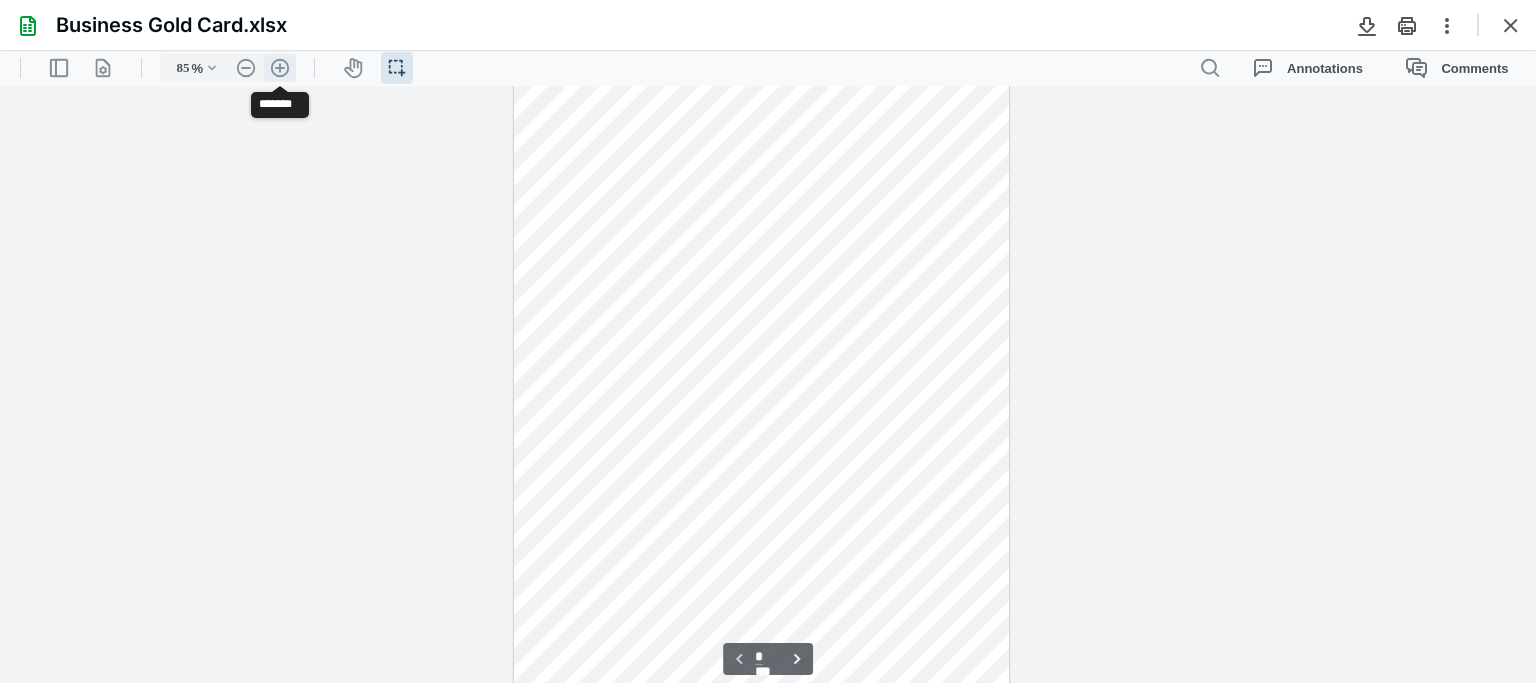 click on ".cls-1{fill:#abb0c4;} icon - header - zoom - in - line" at bounding box center (280, 68) 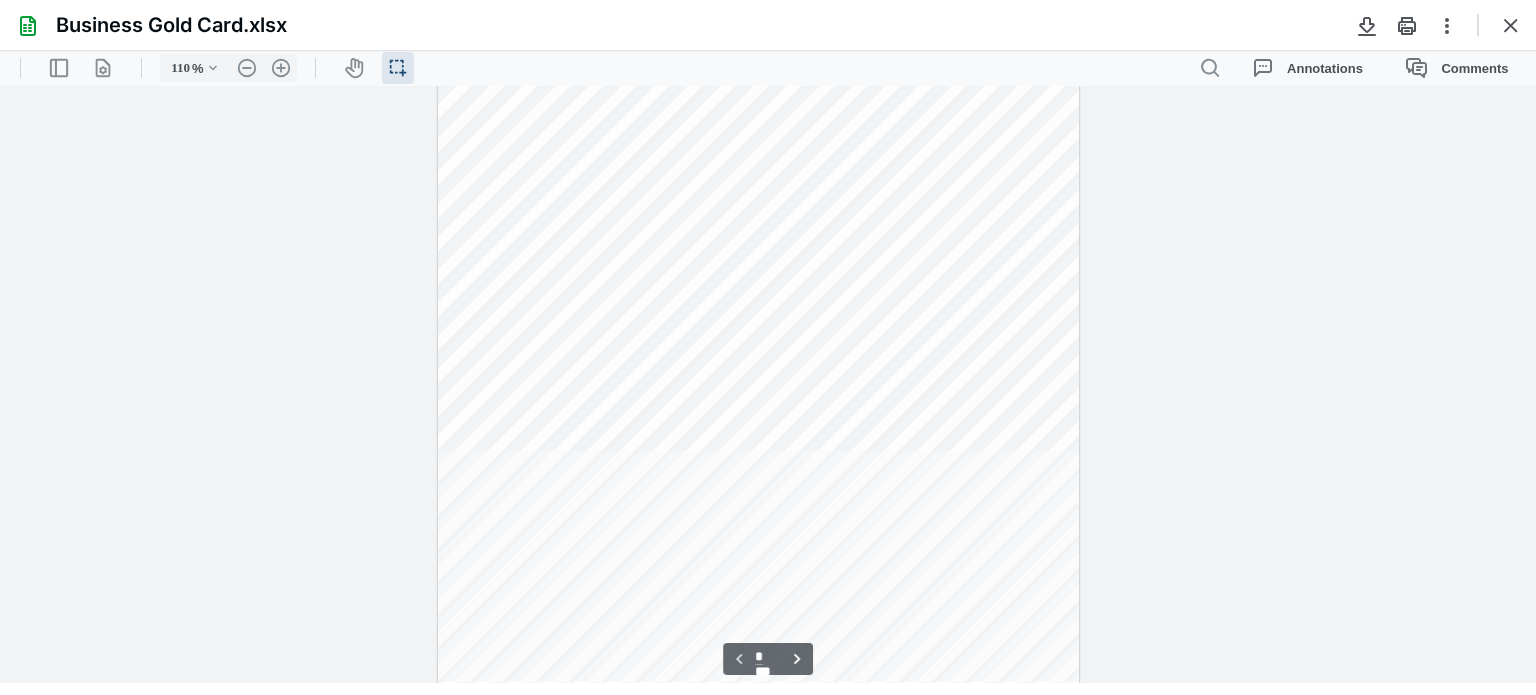scroll, scrollTop: 0, scrollLeft: 540, axis: horizontal 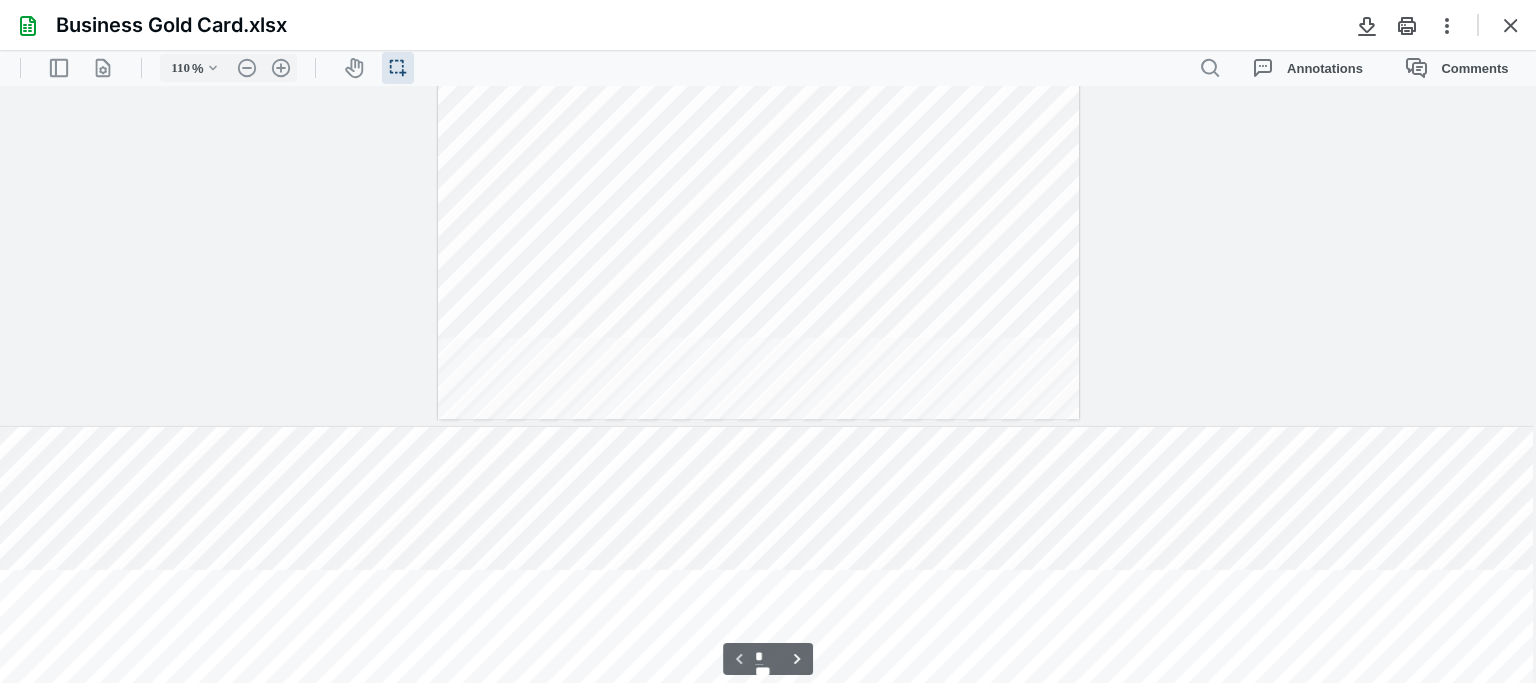 type on "*" 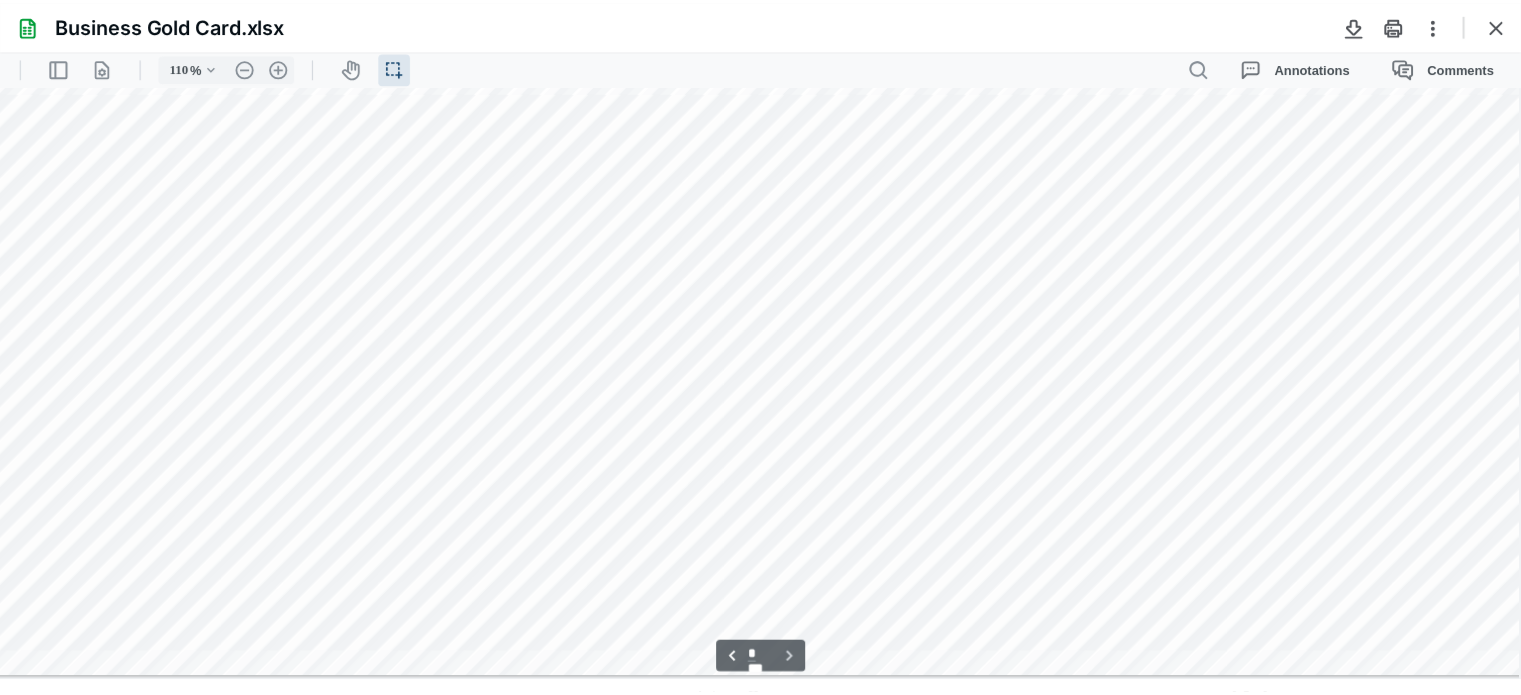 scroll, scrollTop: 12716, scrollLeft: 540, axis: both 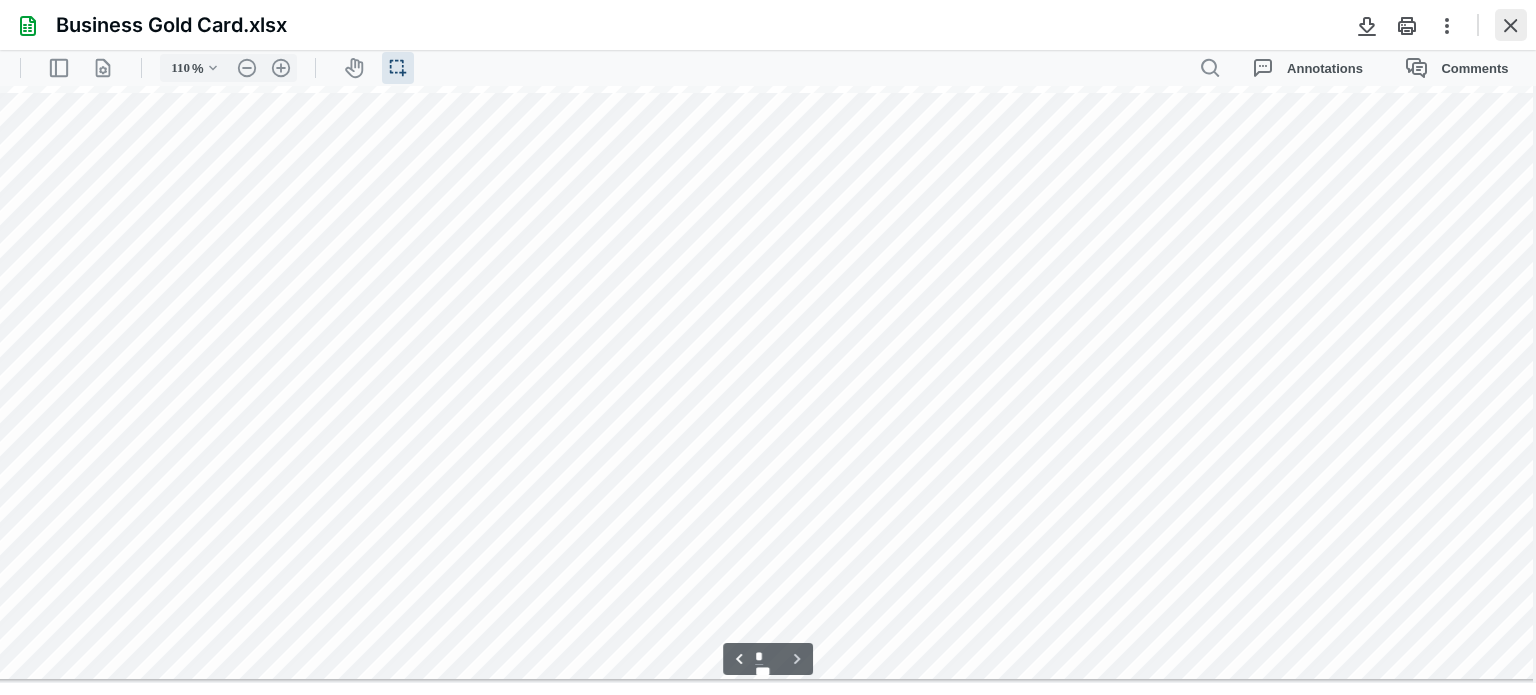 click at bounding box center (1511, 25) 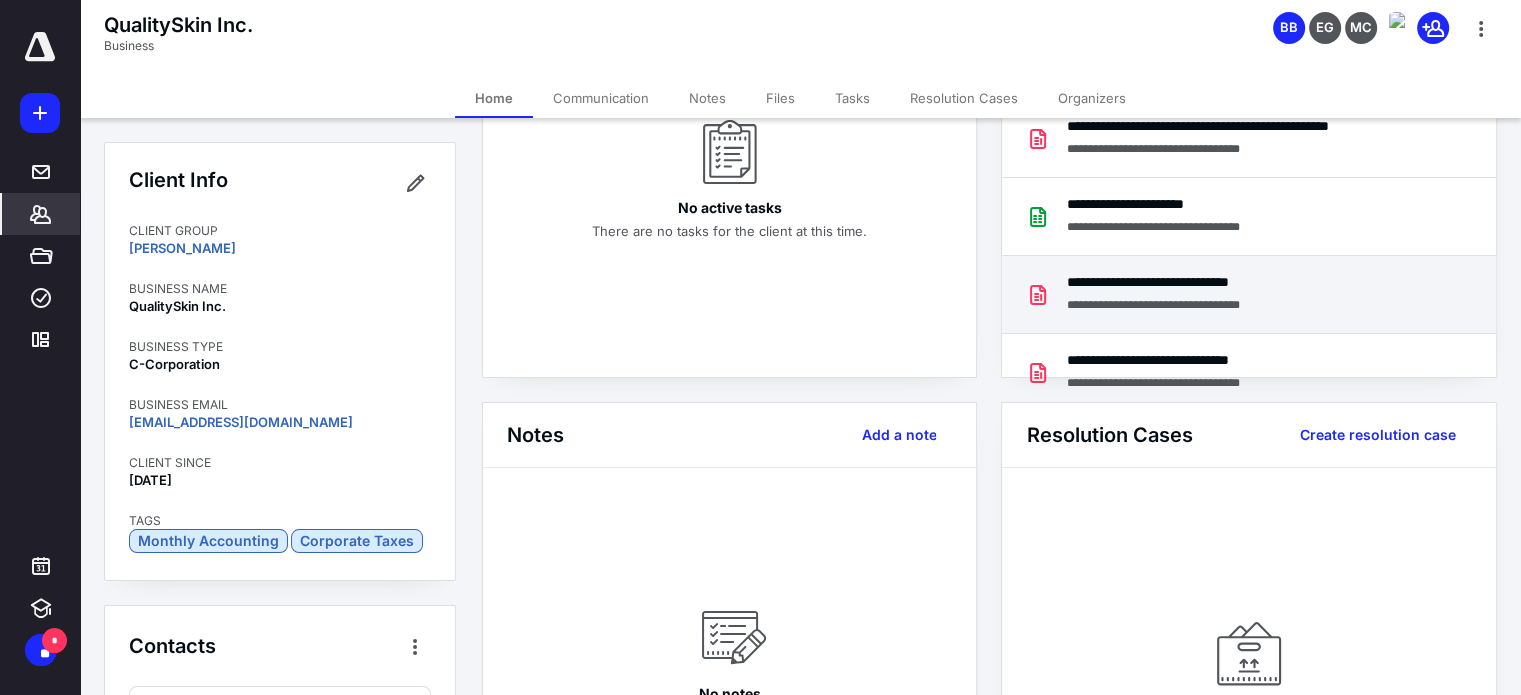 scroll, scrollTop: 300, scrollLeft: 0, axis: vertical 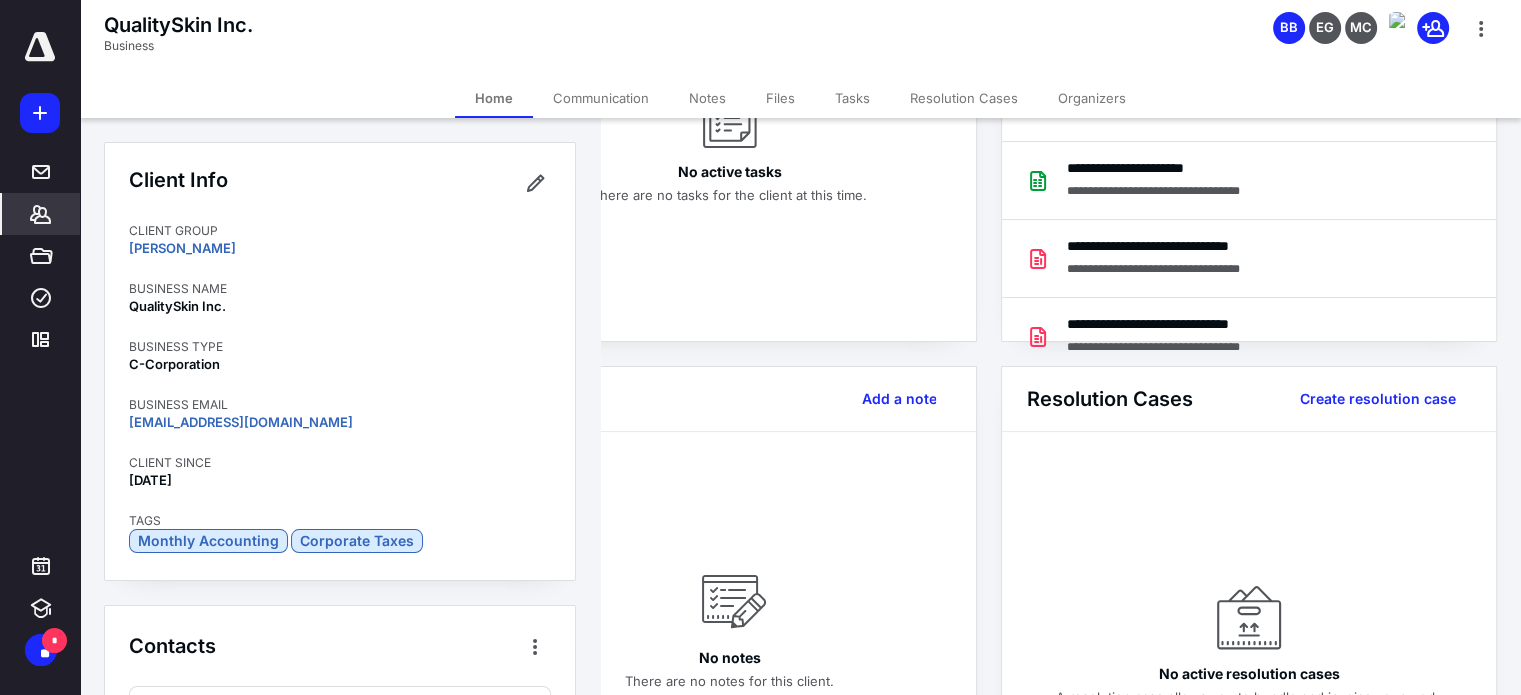 click on "Files" at bounding box center [780, 98] 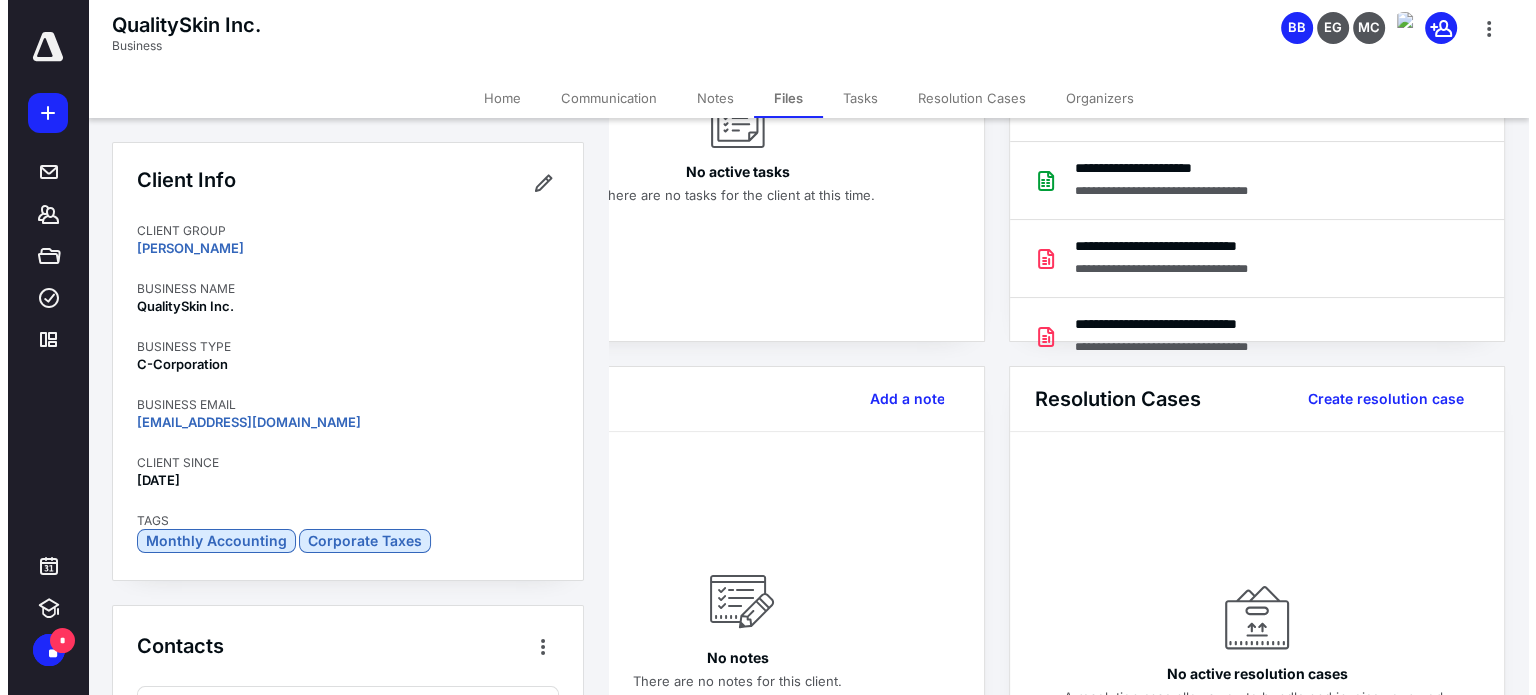 scroll, scrollTop: 0, scrollLeft: 0, axis: both 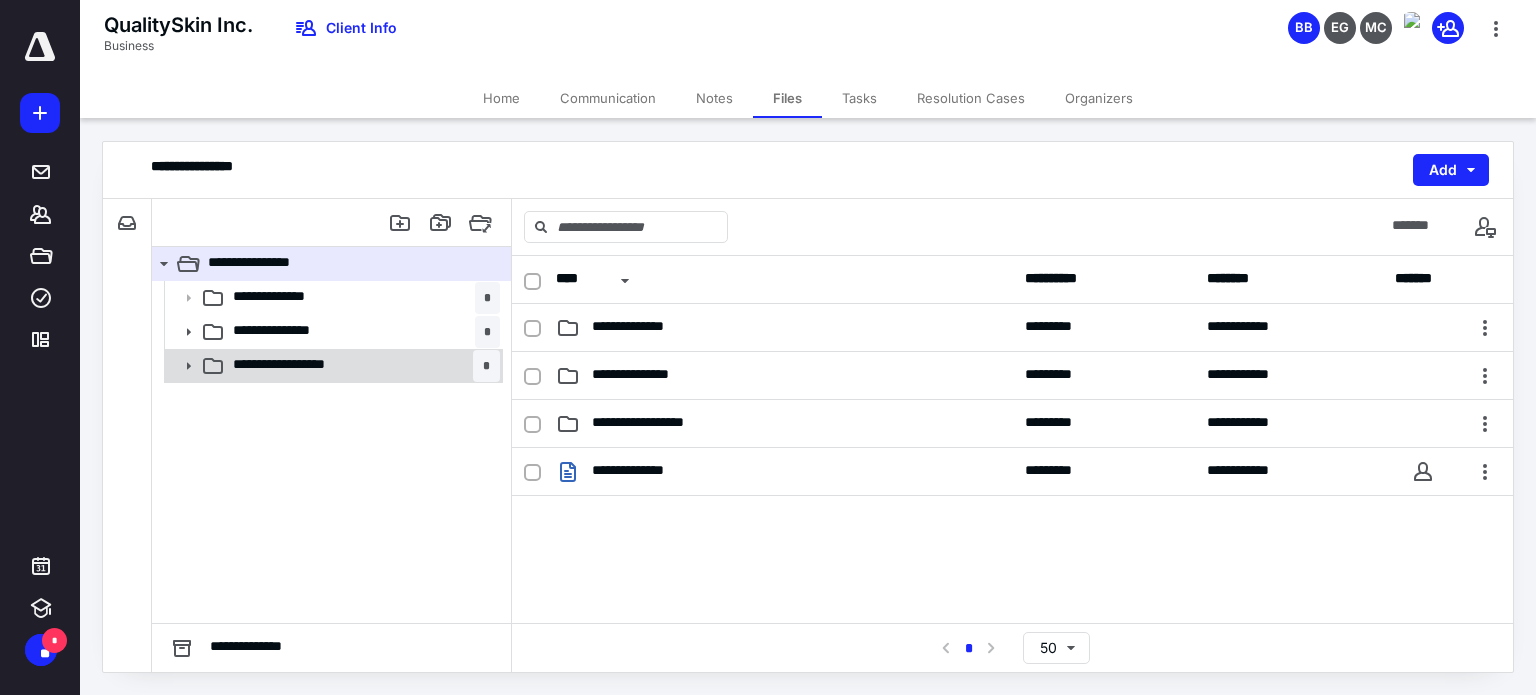 click on "**********" at bounding box center (362, 366) 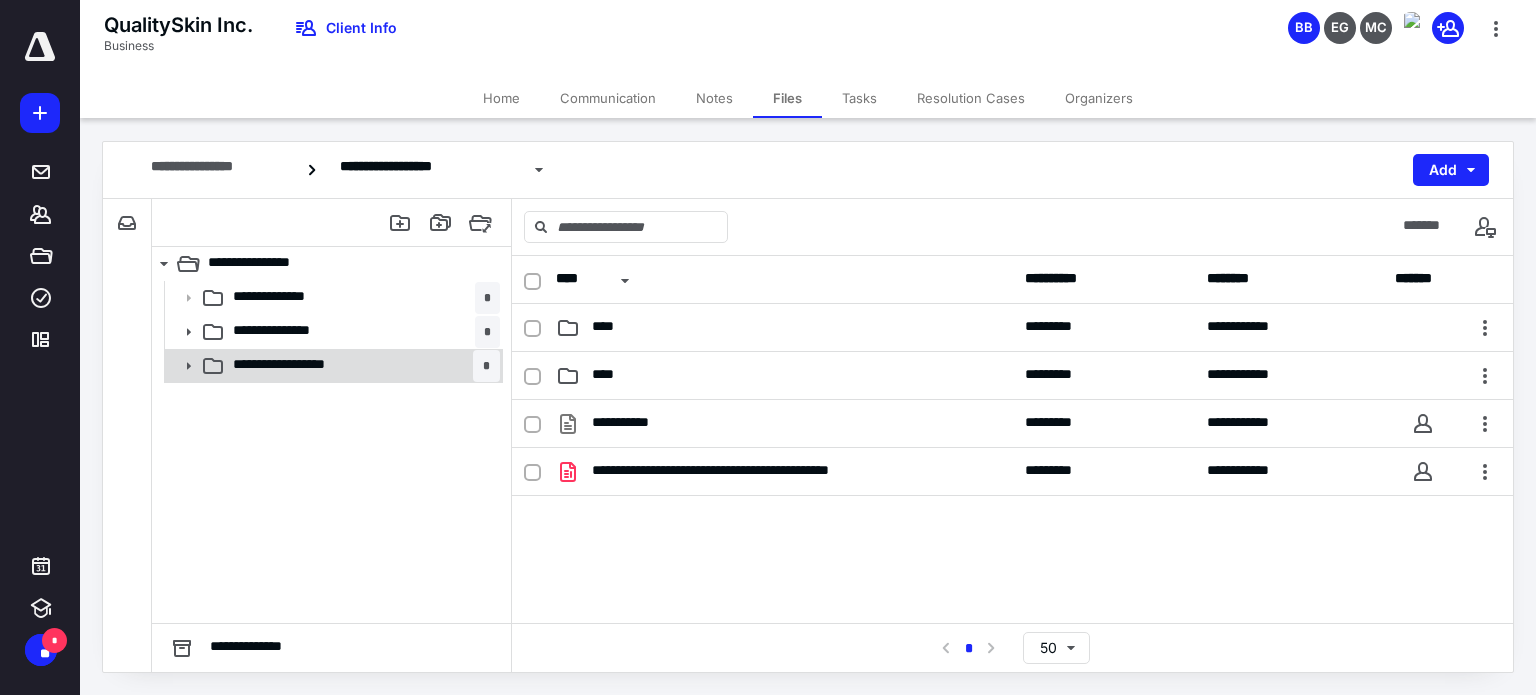 click on "**********" at bounding box center (362, 366) 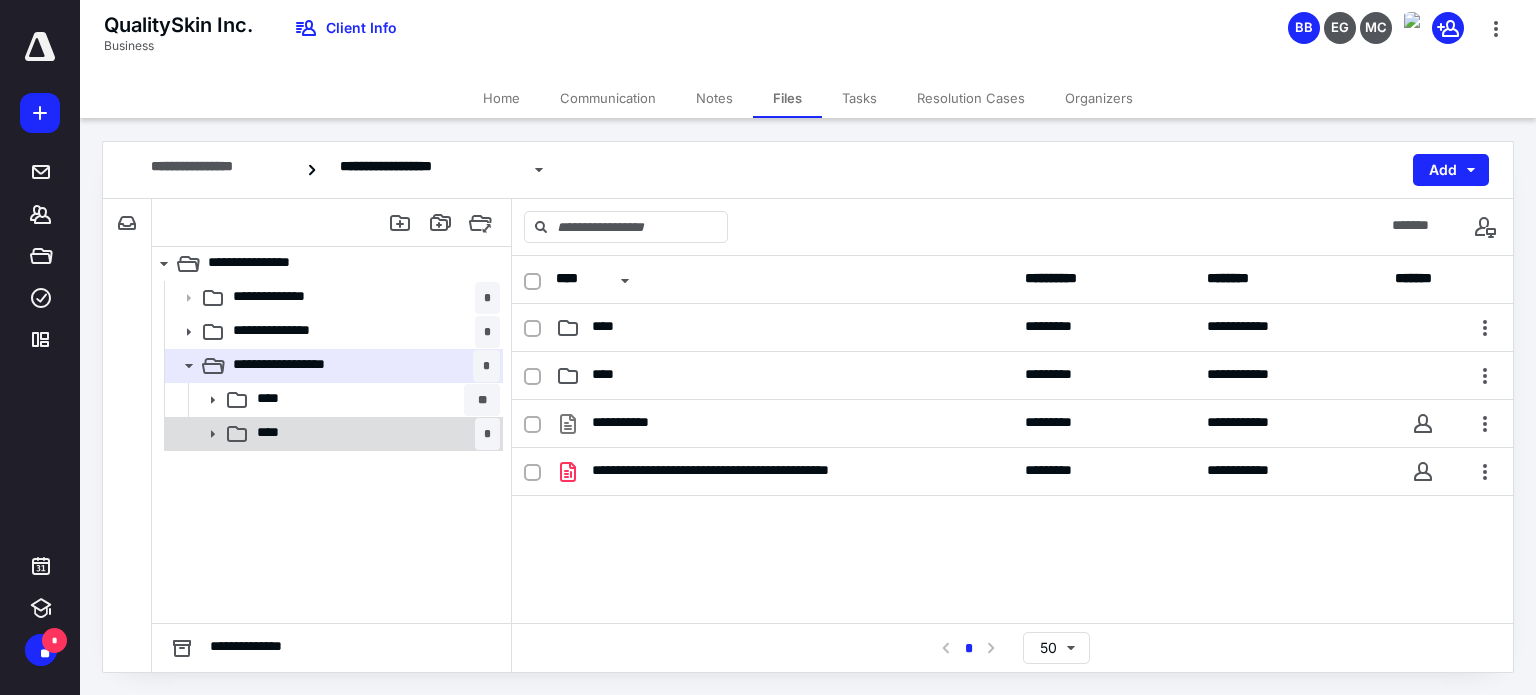 click on "**** *" at bounding box center [374, 434] 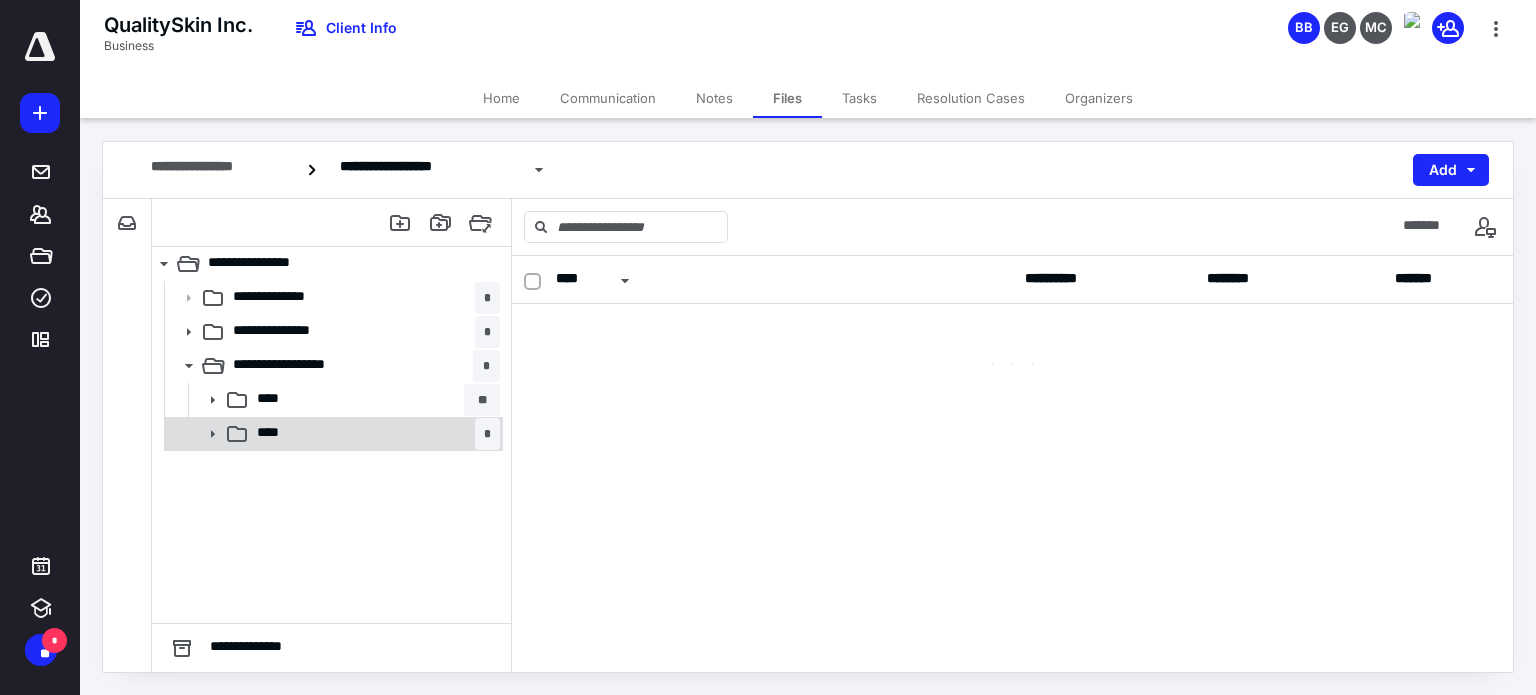 click on "**** *" at bounding box center (374, 434) 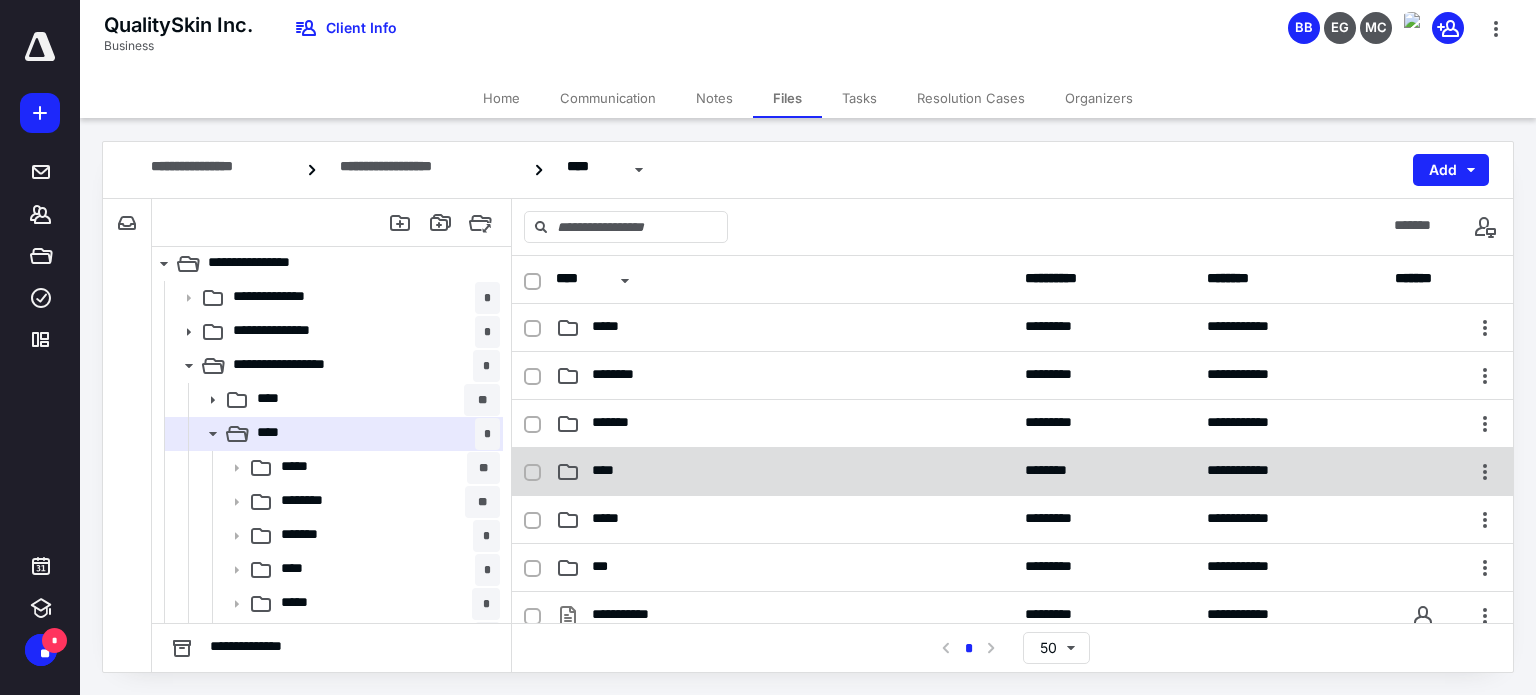 click on "****" at bounding box center [784, 472] 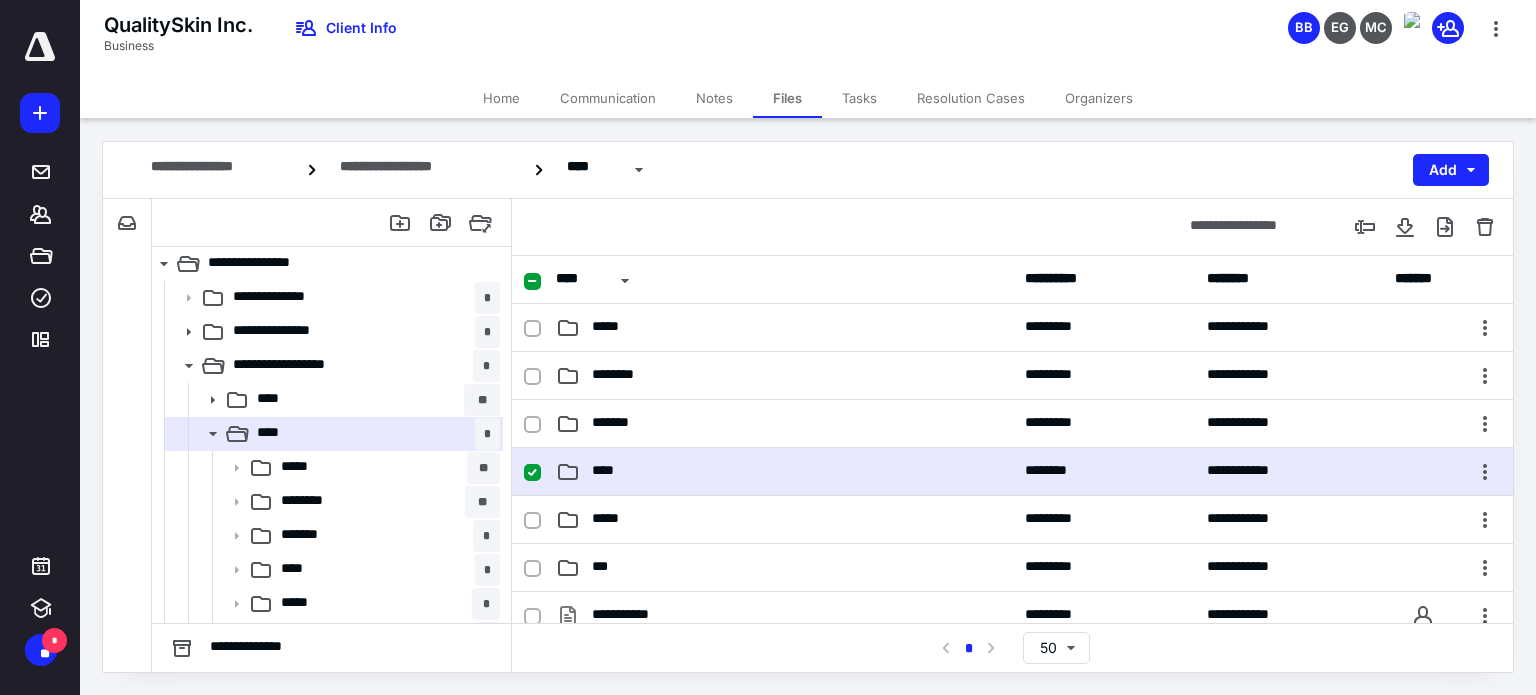 click on "****" at bounding box center [784, 472] 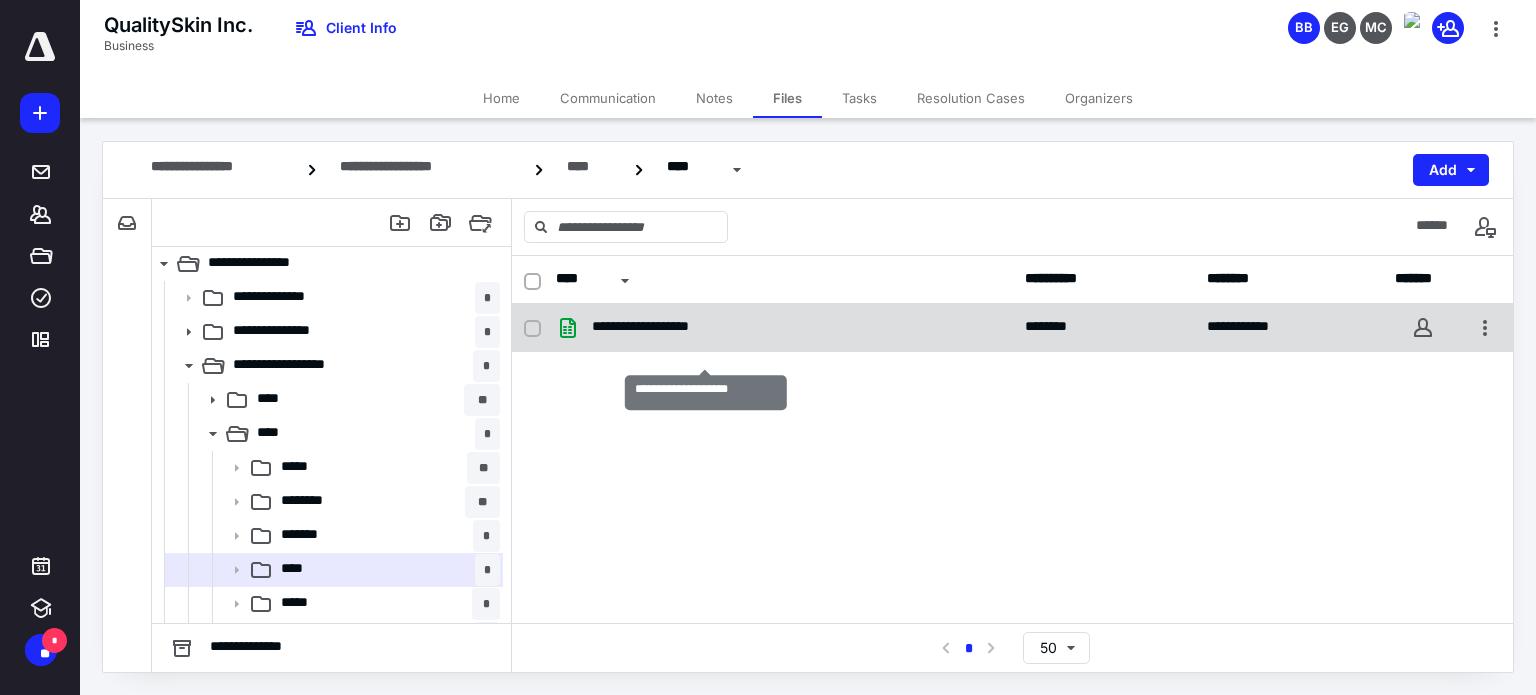 click on "**********" at bounding box center (670, 328) 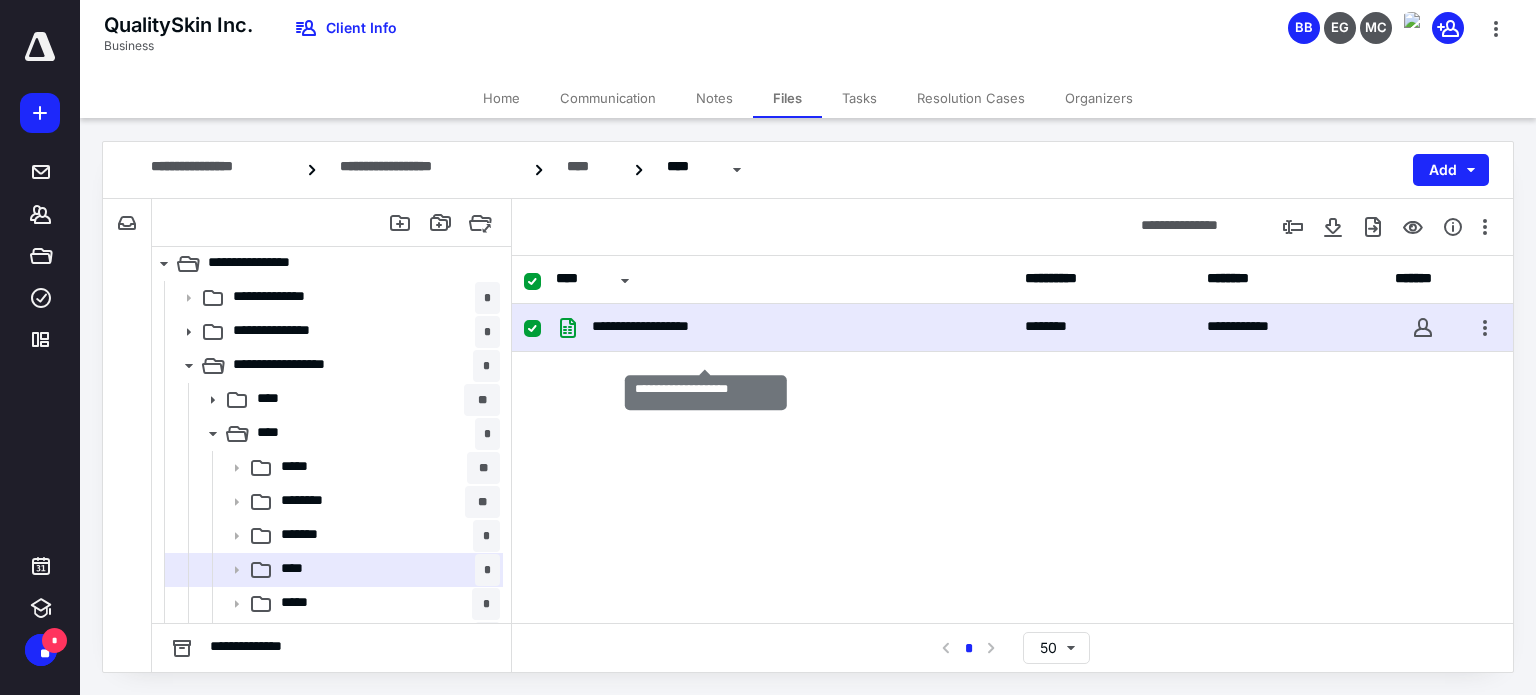click on "**********" at bounding box center (670, 328) 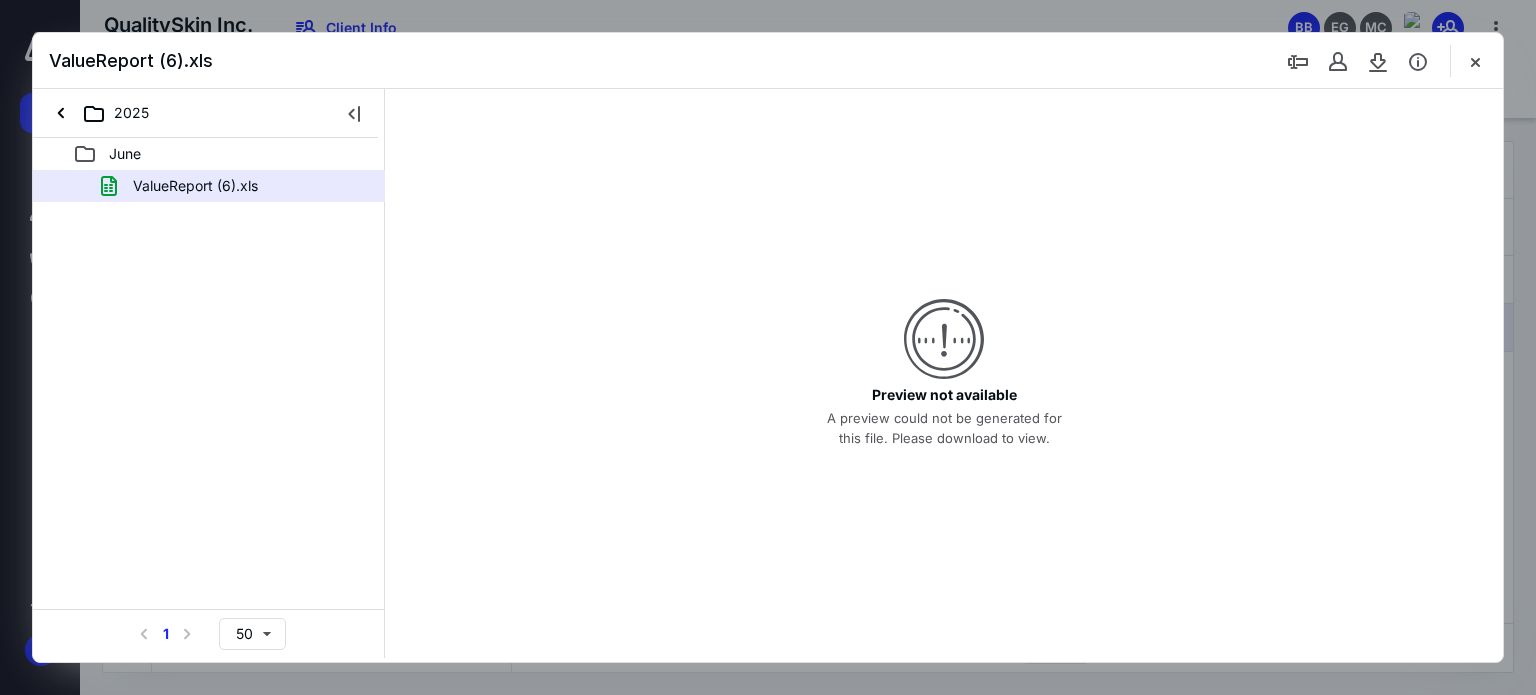 click on "ValueReport (6).xls" at bounding box center (195, 186) 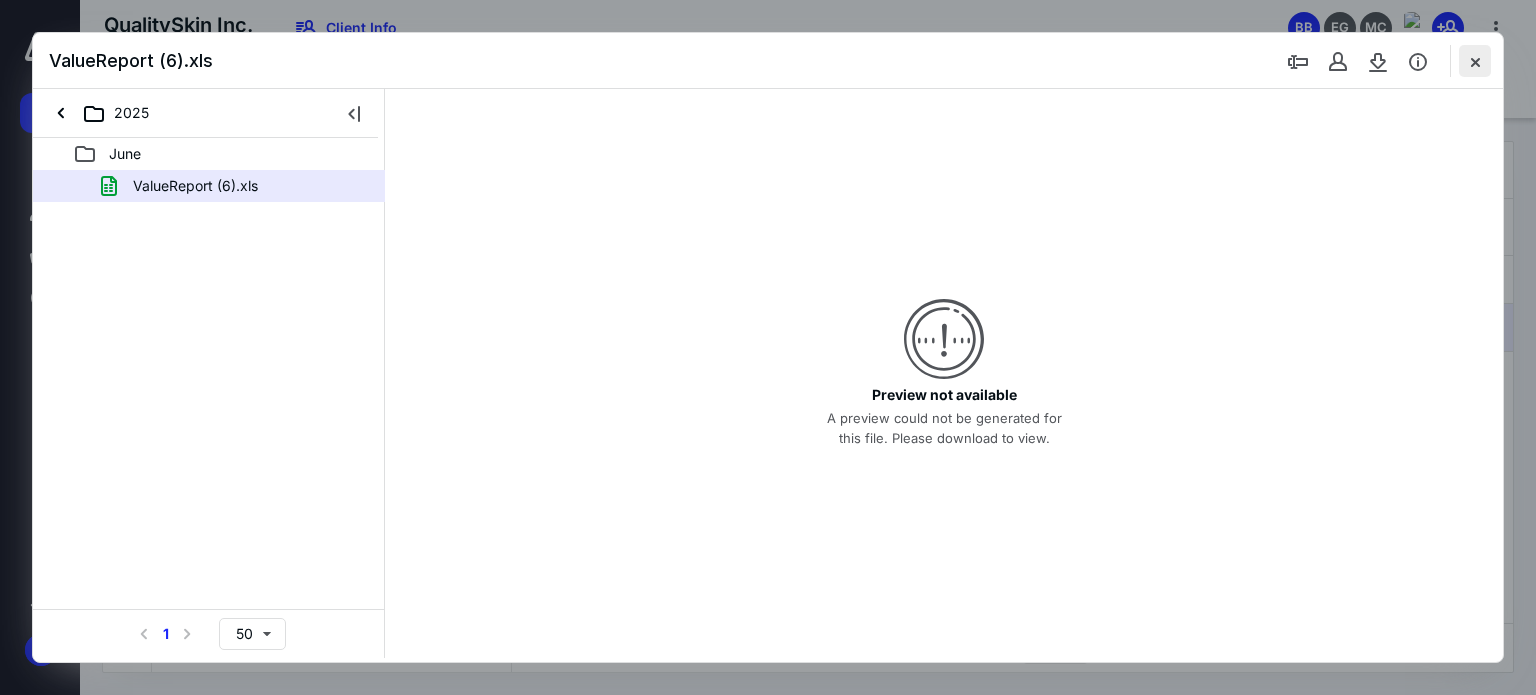 click at bounding box center [1475, 61] 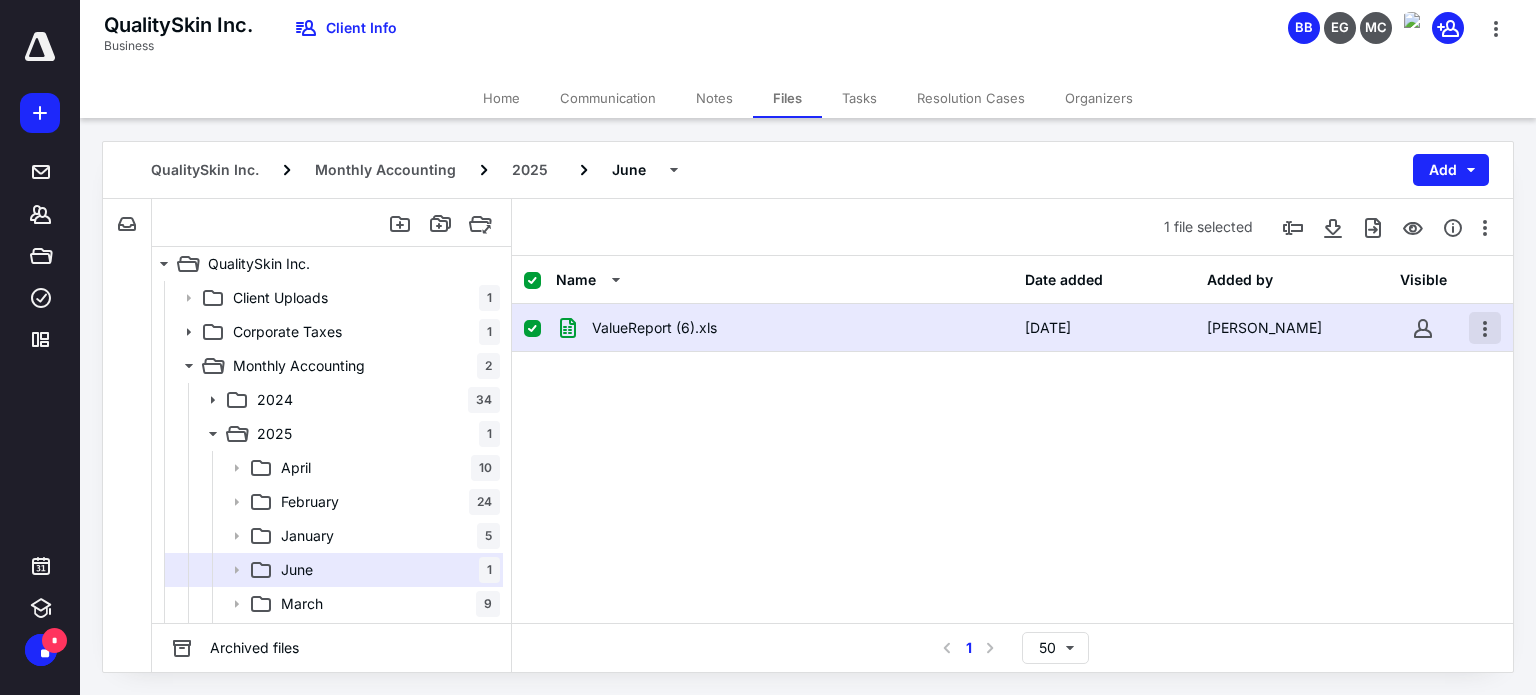 click at bounding box center (1485, 328) 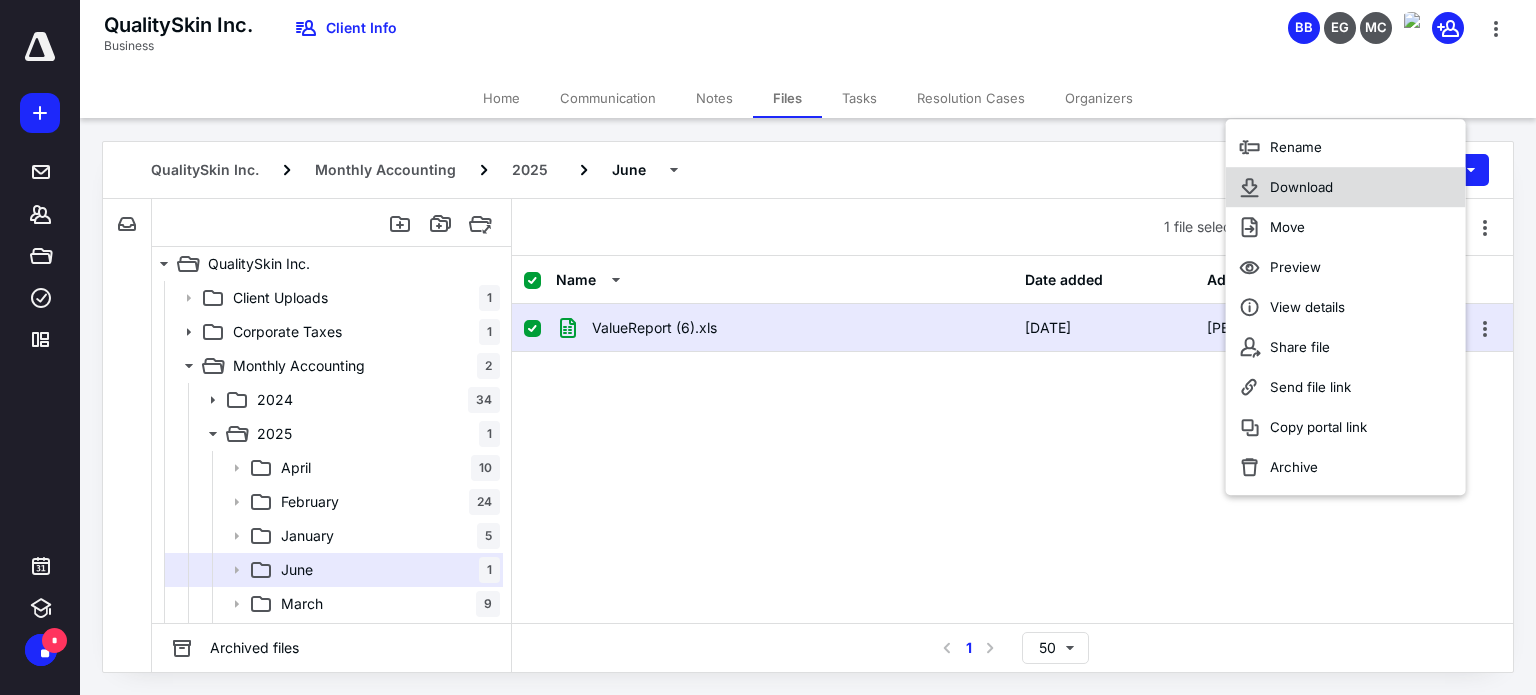 click on "Download" at bounding box center (1346, 187) 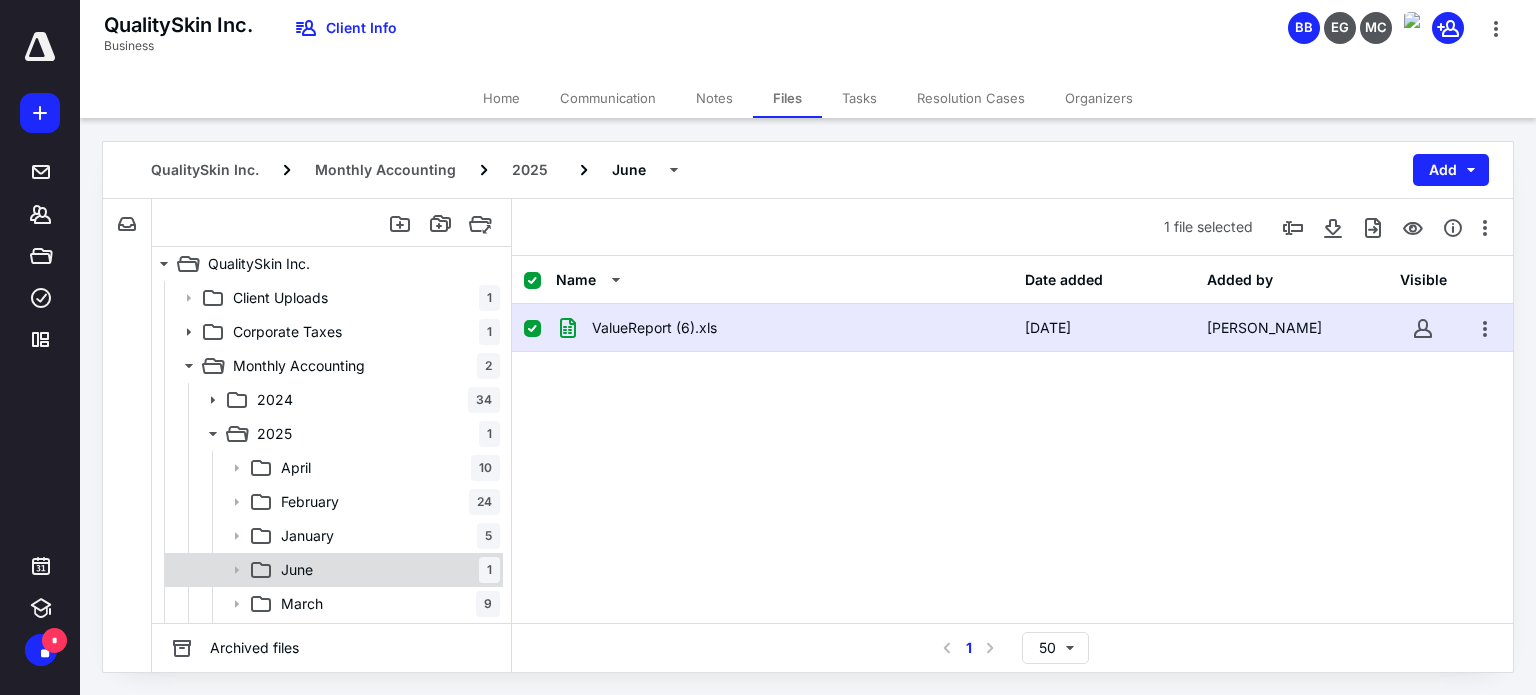 scroll, scrollTop: 41, scrollLeft: 0, axis: vertical 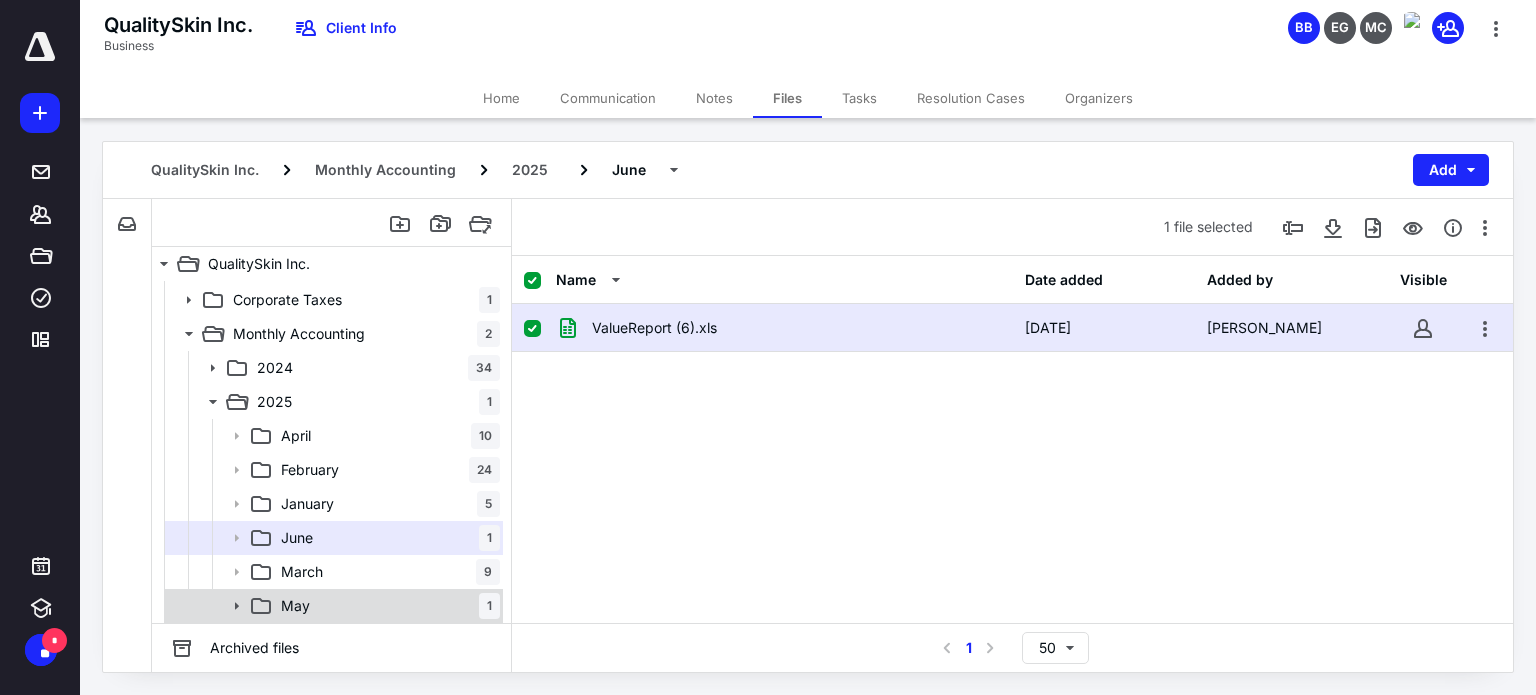 click on "[DATE]" at bounding box center (386, 606) 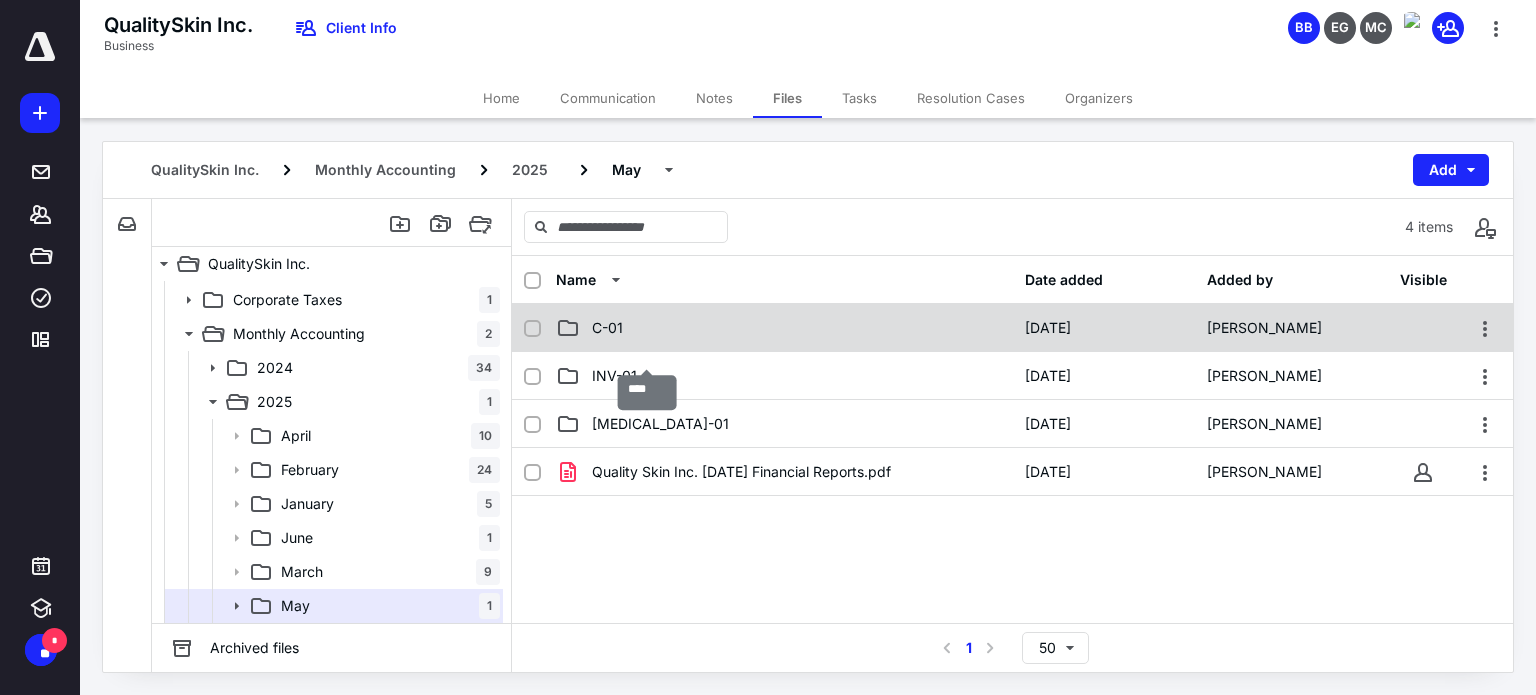 click on "C-01" at bounding box center [607, 328] 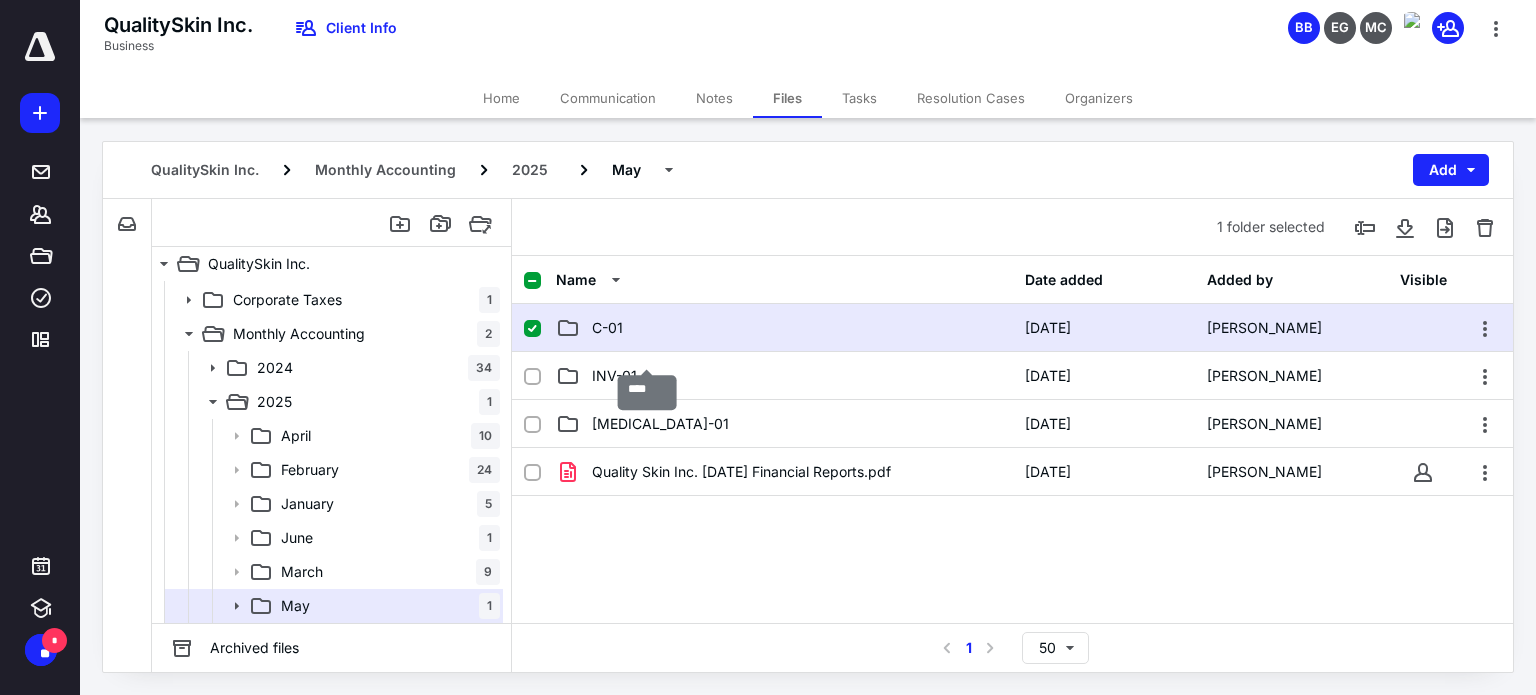 click on "C-01" at bounding box center [607, 328] 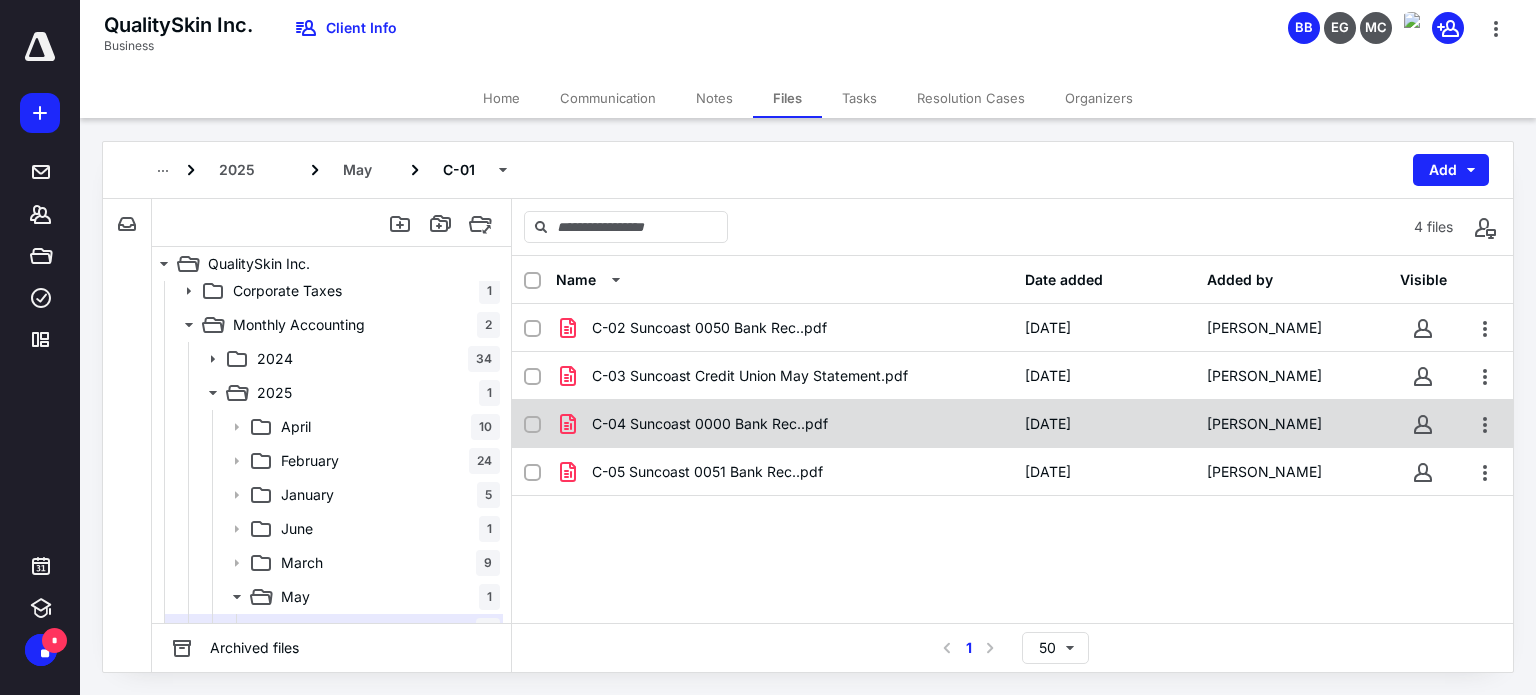 scroll, scrollTop: 3, scrollLeft: 0, axis: vertical 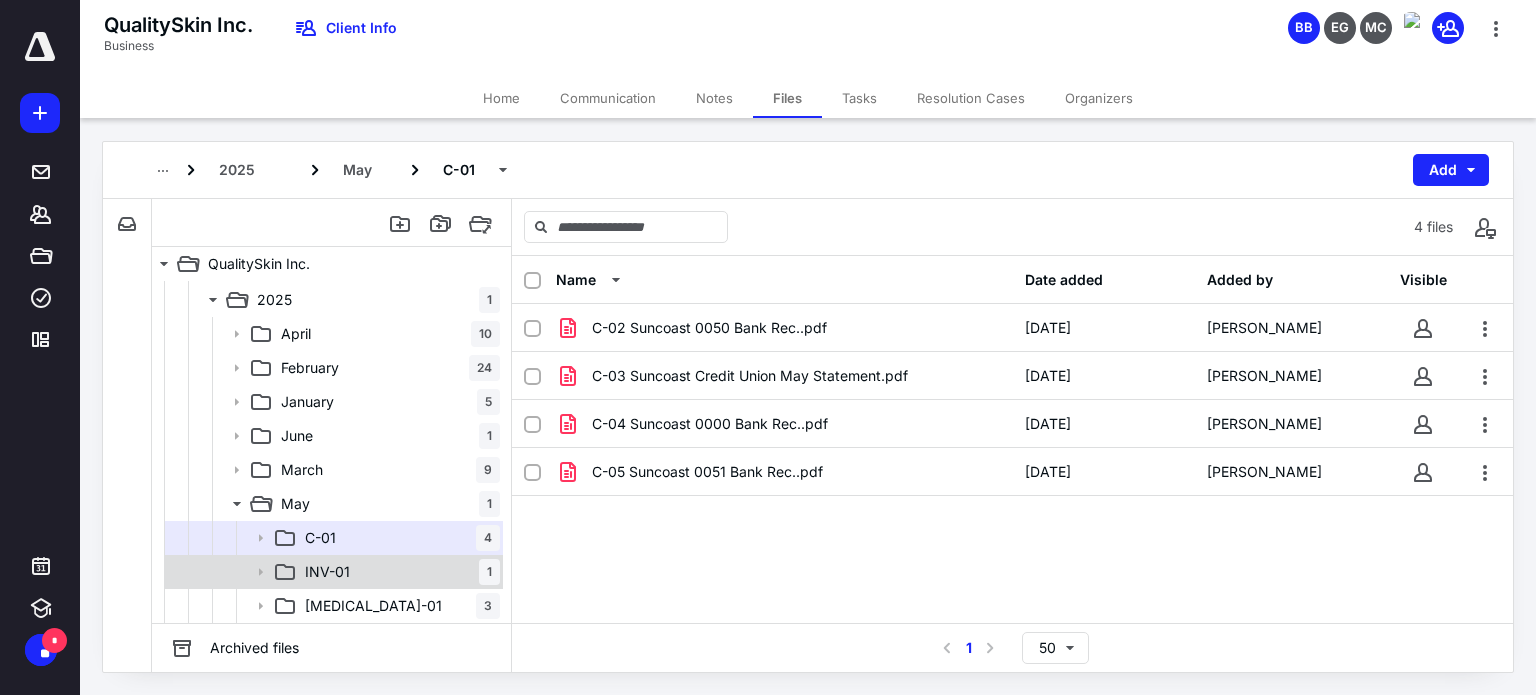 click on "INV-01 1" at bounding box center (398, 572) 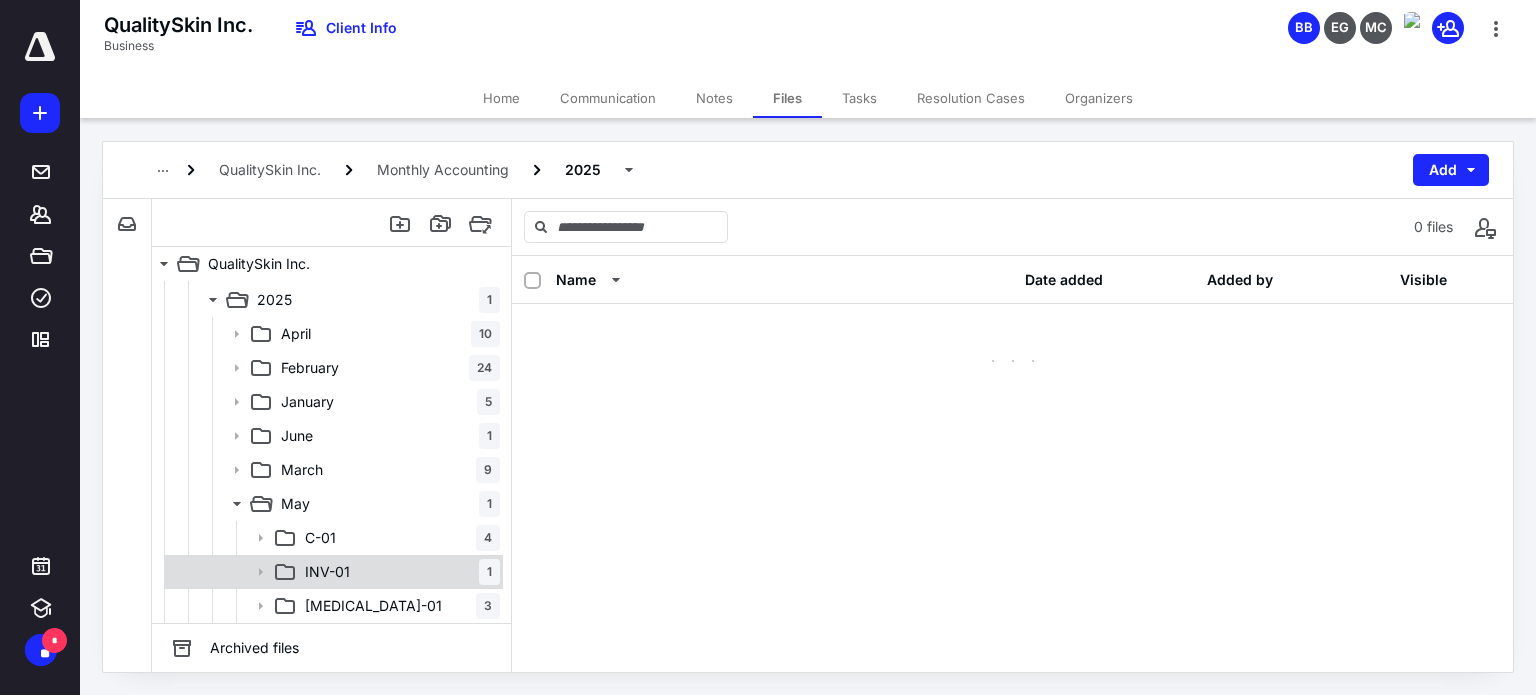 scroll, scrollTop: 0, scrollLeft: 0, axis: both 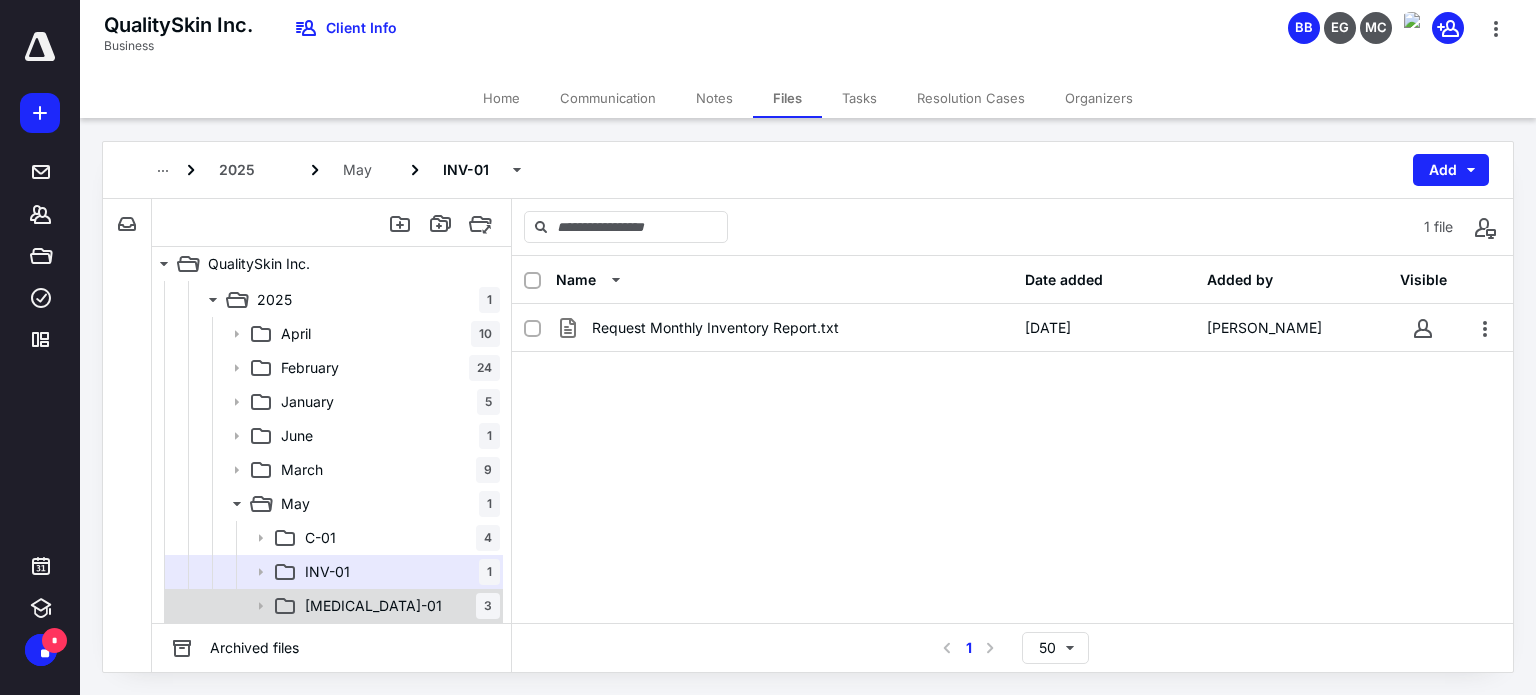 click on "[MEDICAL_DATA]-01 3" at bounding box center [398, 606] 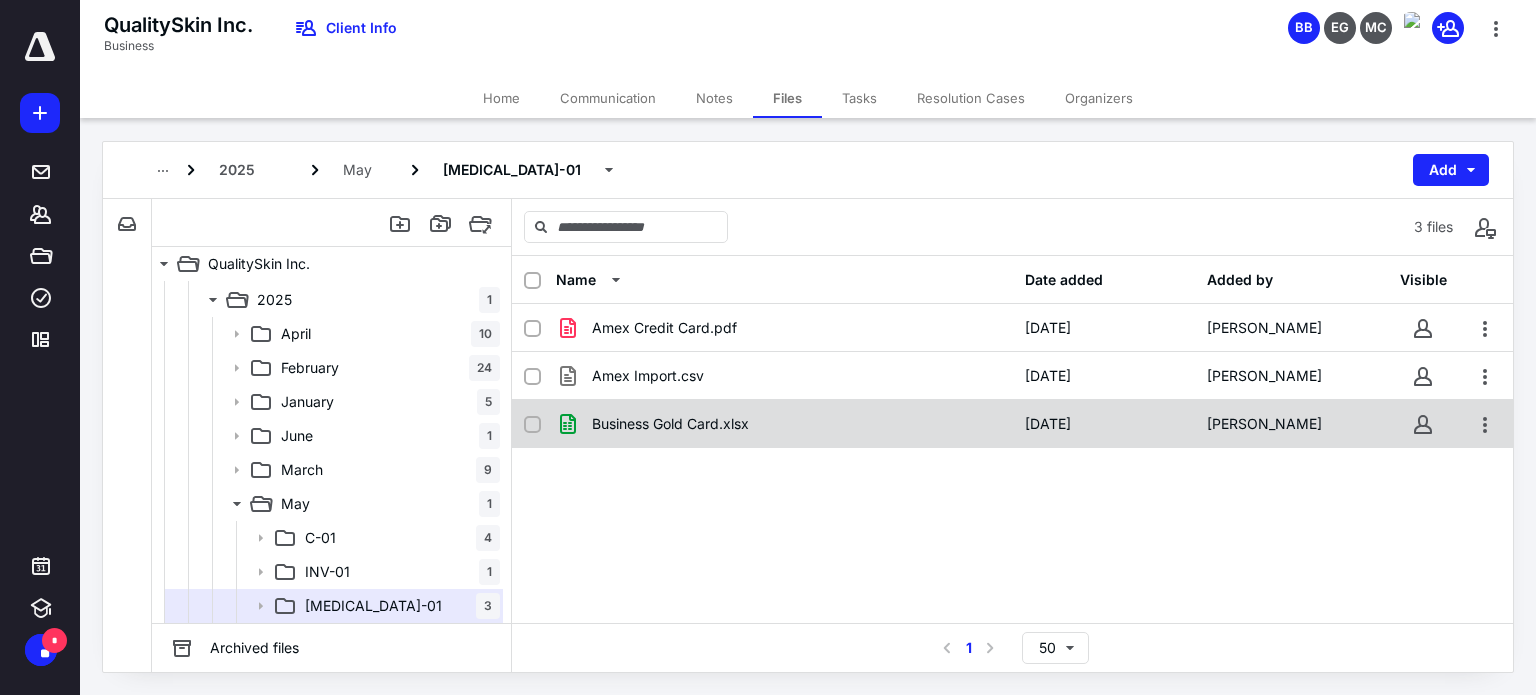 click on "Business Gold Card.xlsx" at bounding box center (670, 424) 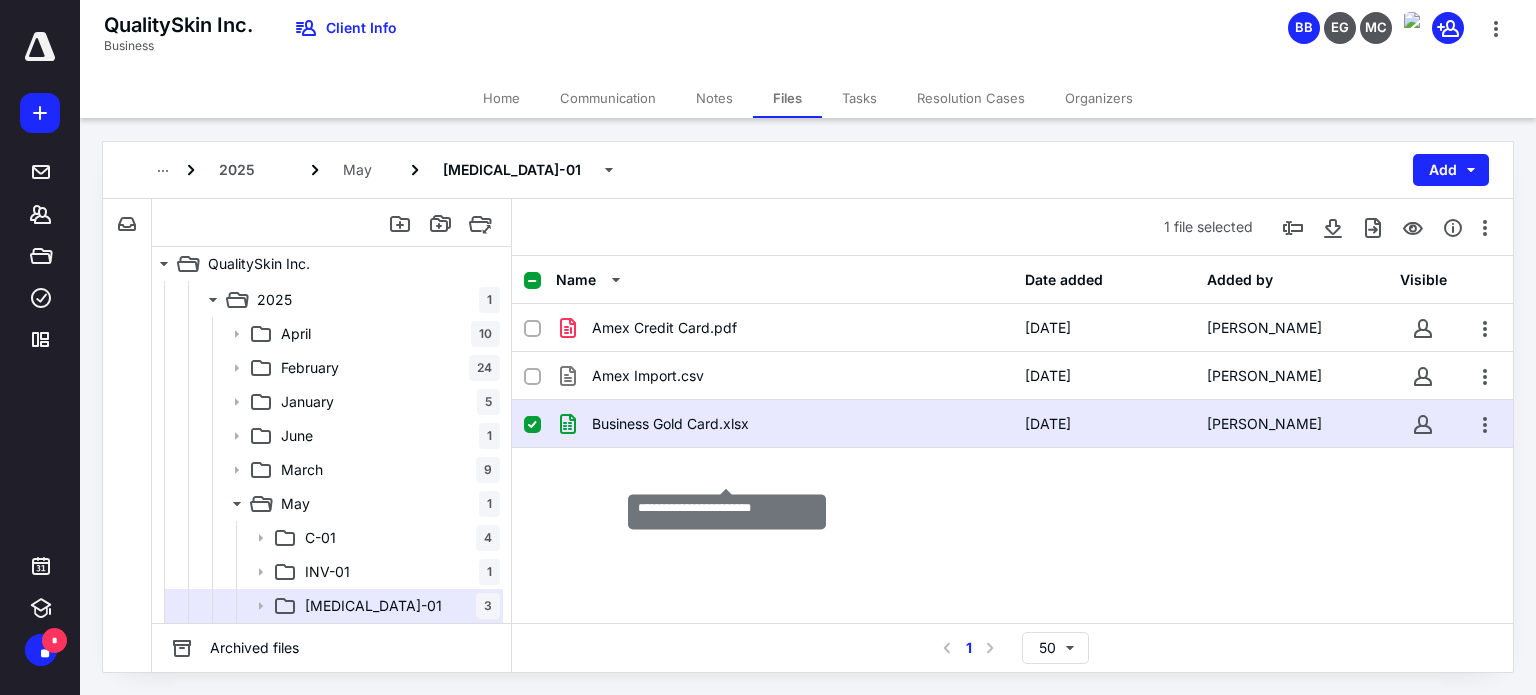 click on "Business Gold Card.xlsx" at bounding box center [670, 424] 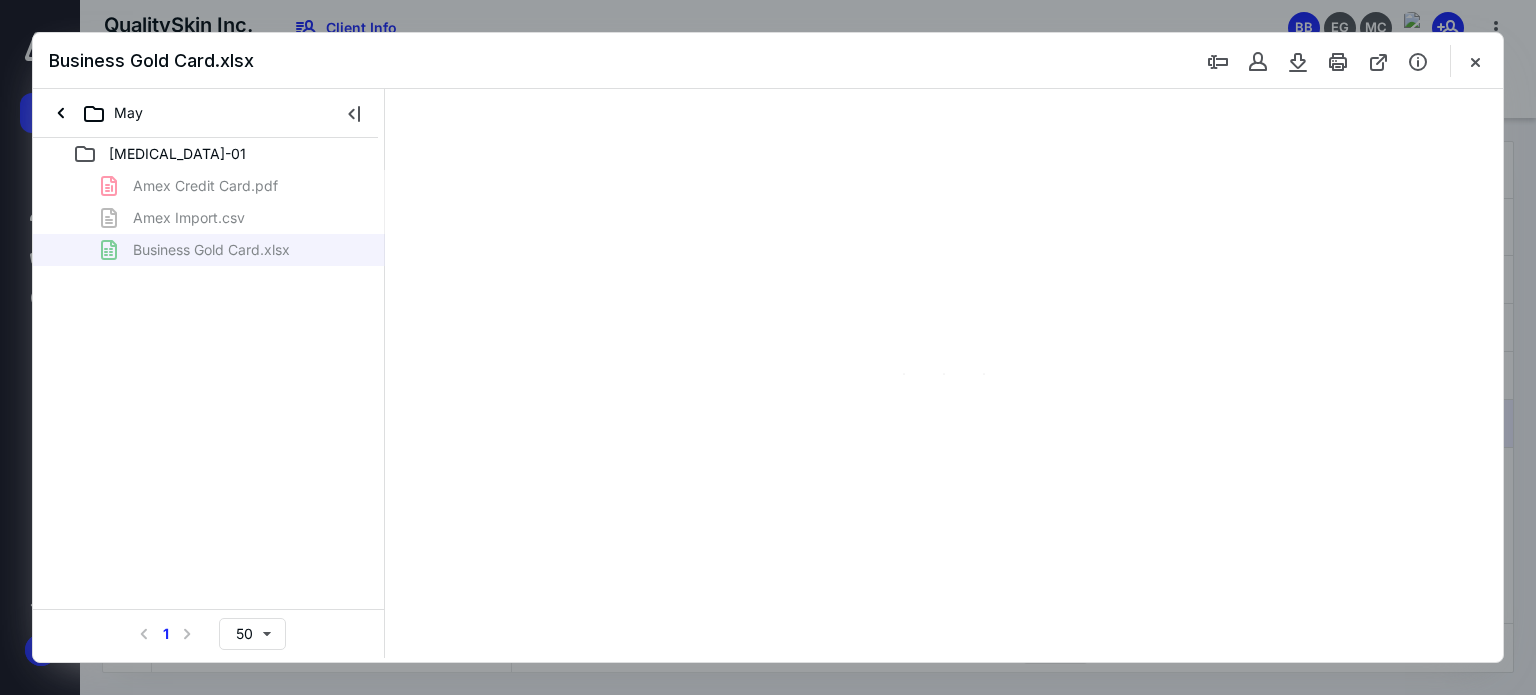 scroll, scrollTop: 0, scrollLeft: 0, axis: both 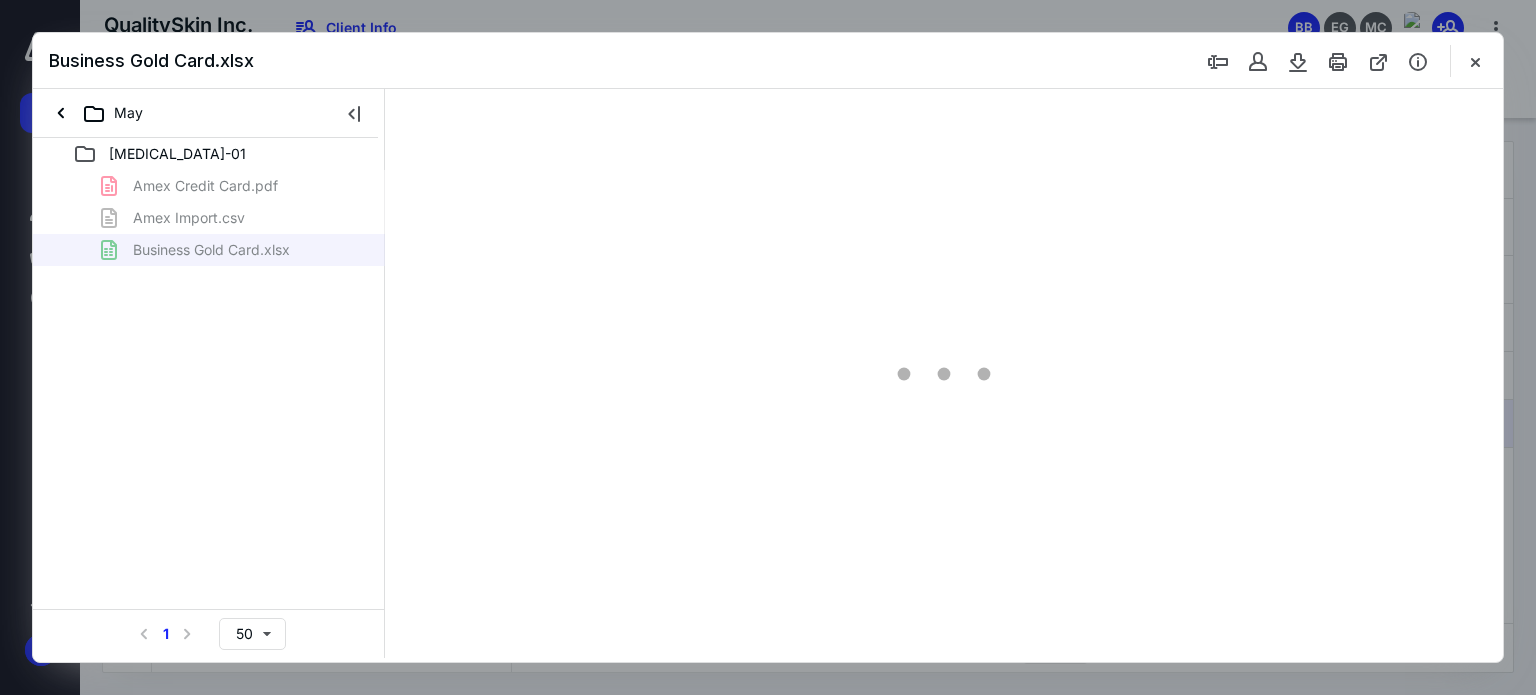 type on "9" 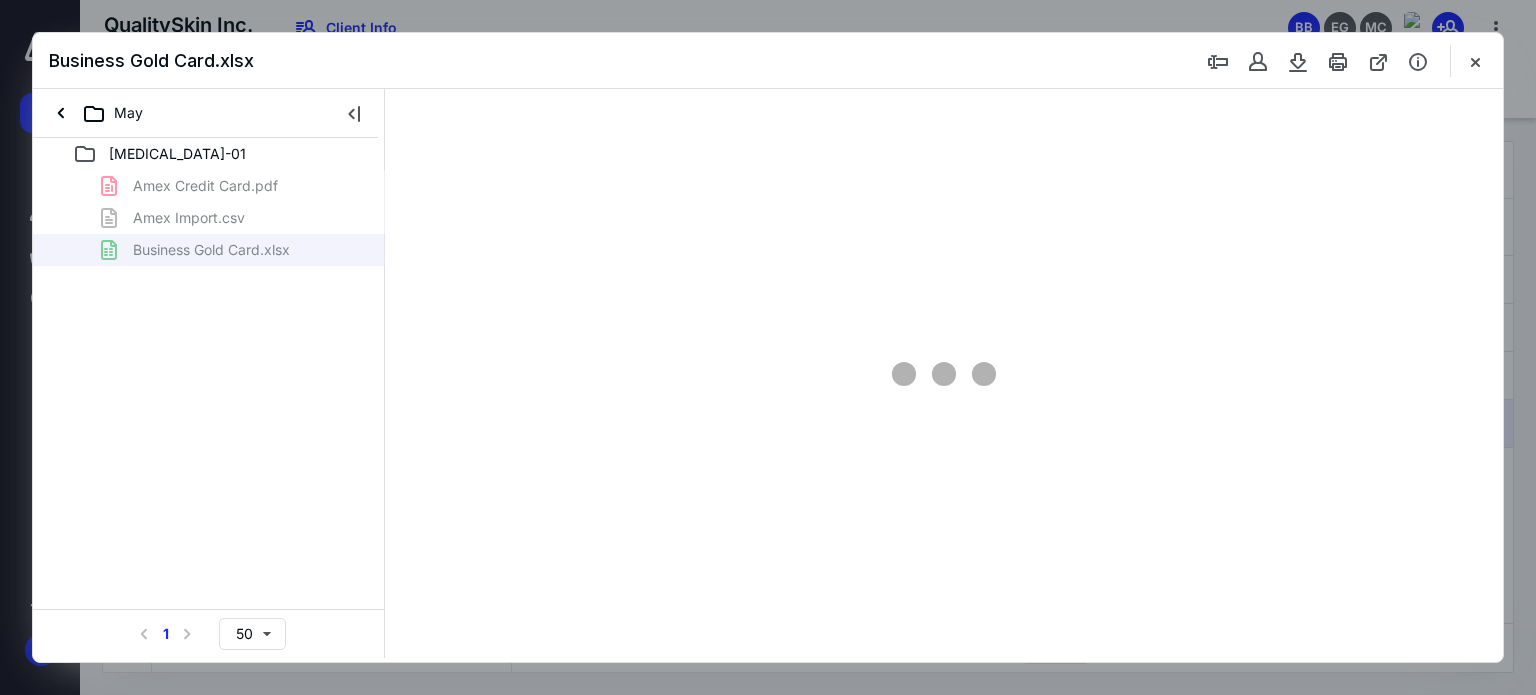scroll, scrollTop: 36, scrollLeft: 0, axis: vertical 